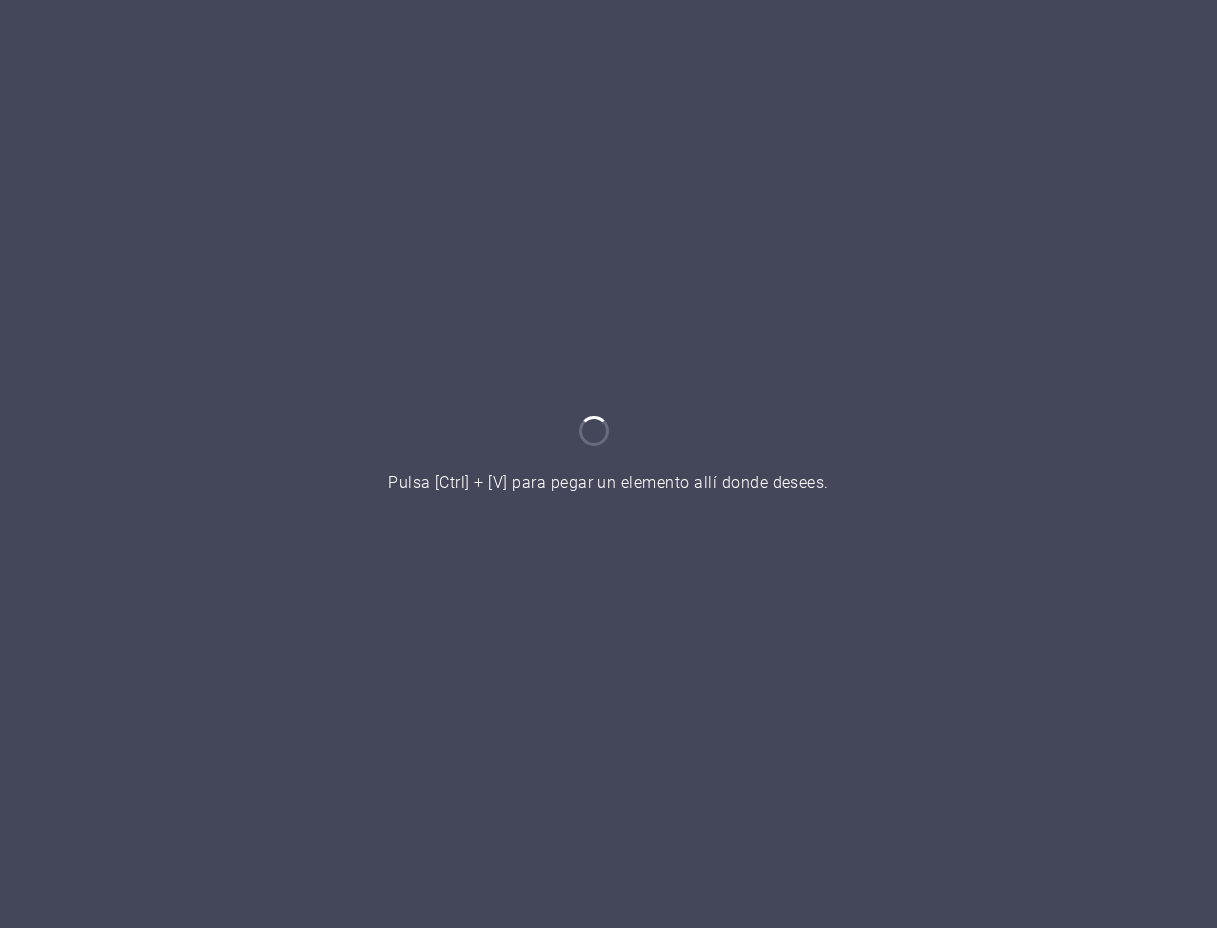 scroll, scrollTop: 0, scrollLeft: 0, axis: both 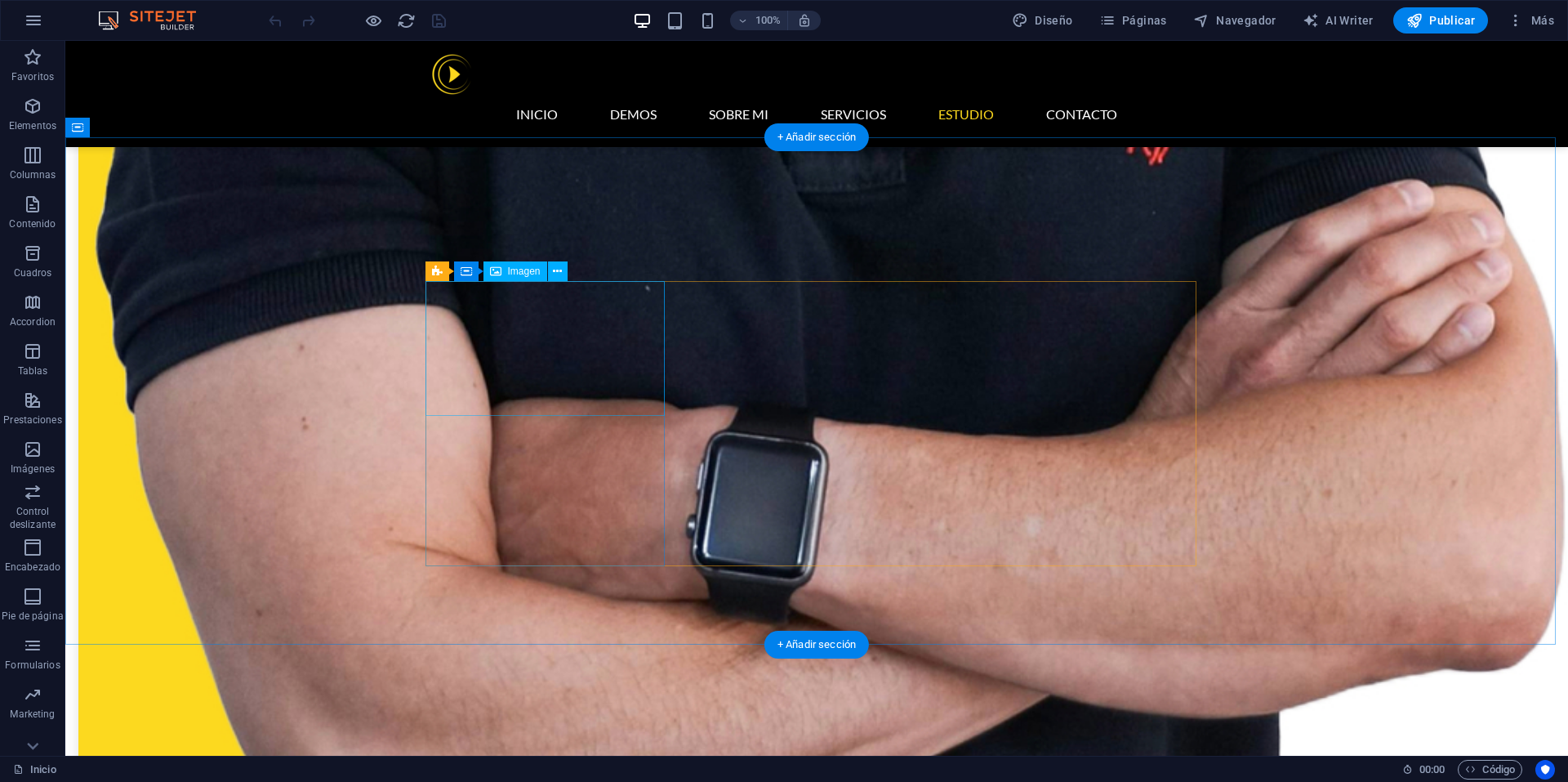 click at bounding box center (550, 4752) 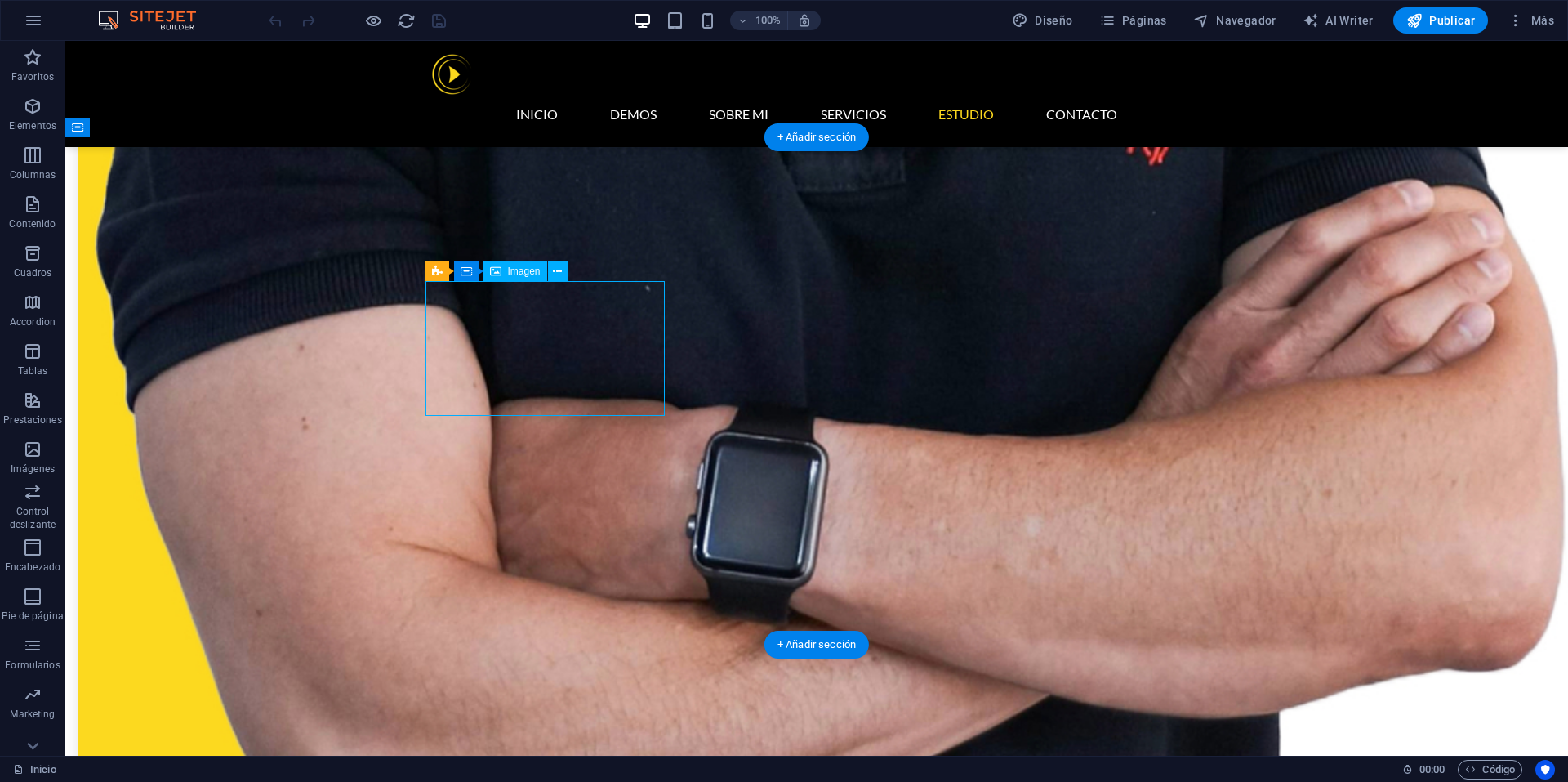 click at bounding box center (550, 4752) 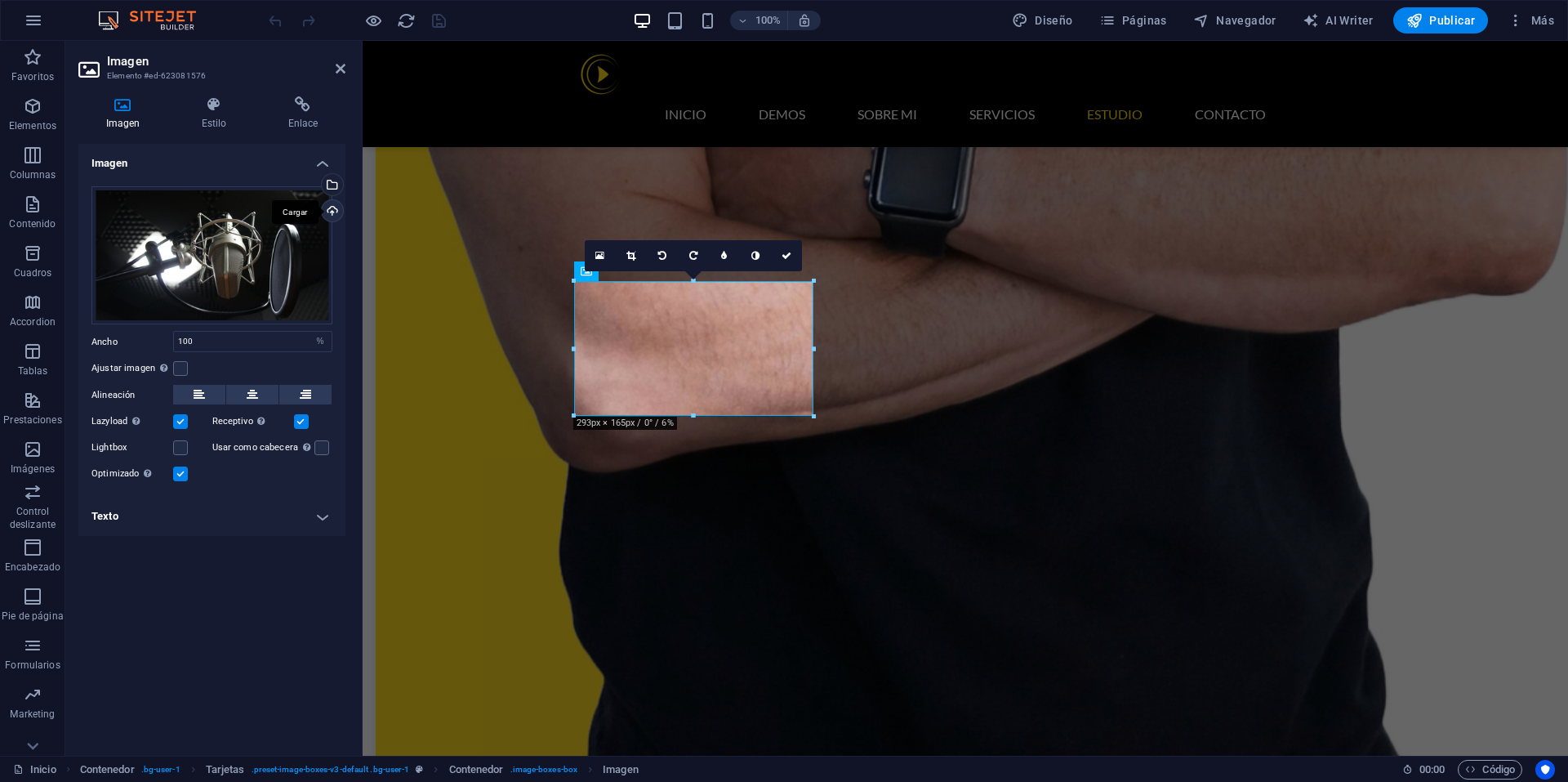 click on "Cargar" at bounding box center (331, 212) 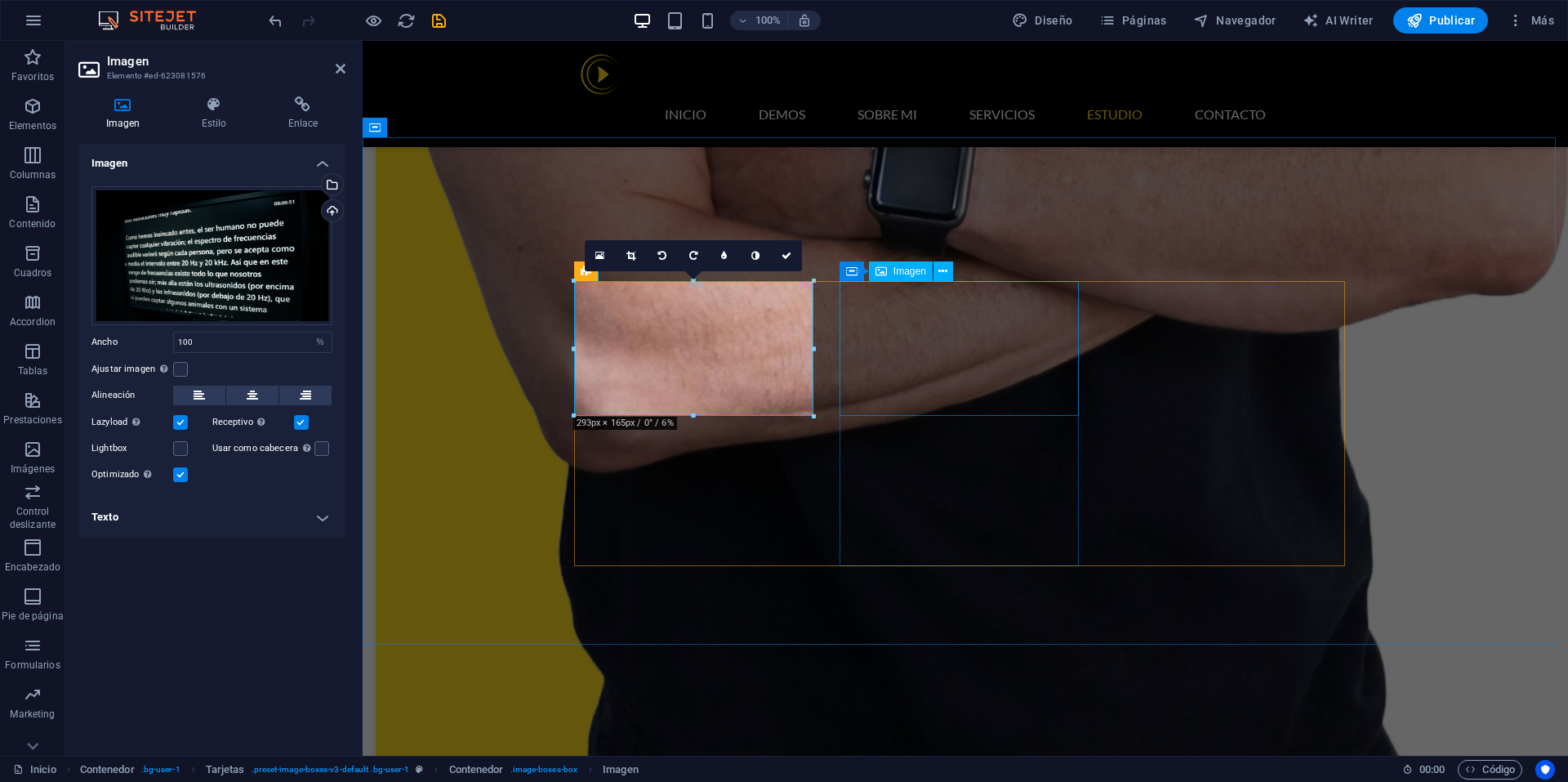 click at bounding box center [699, 4521] 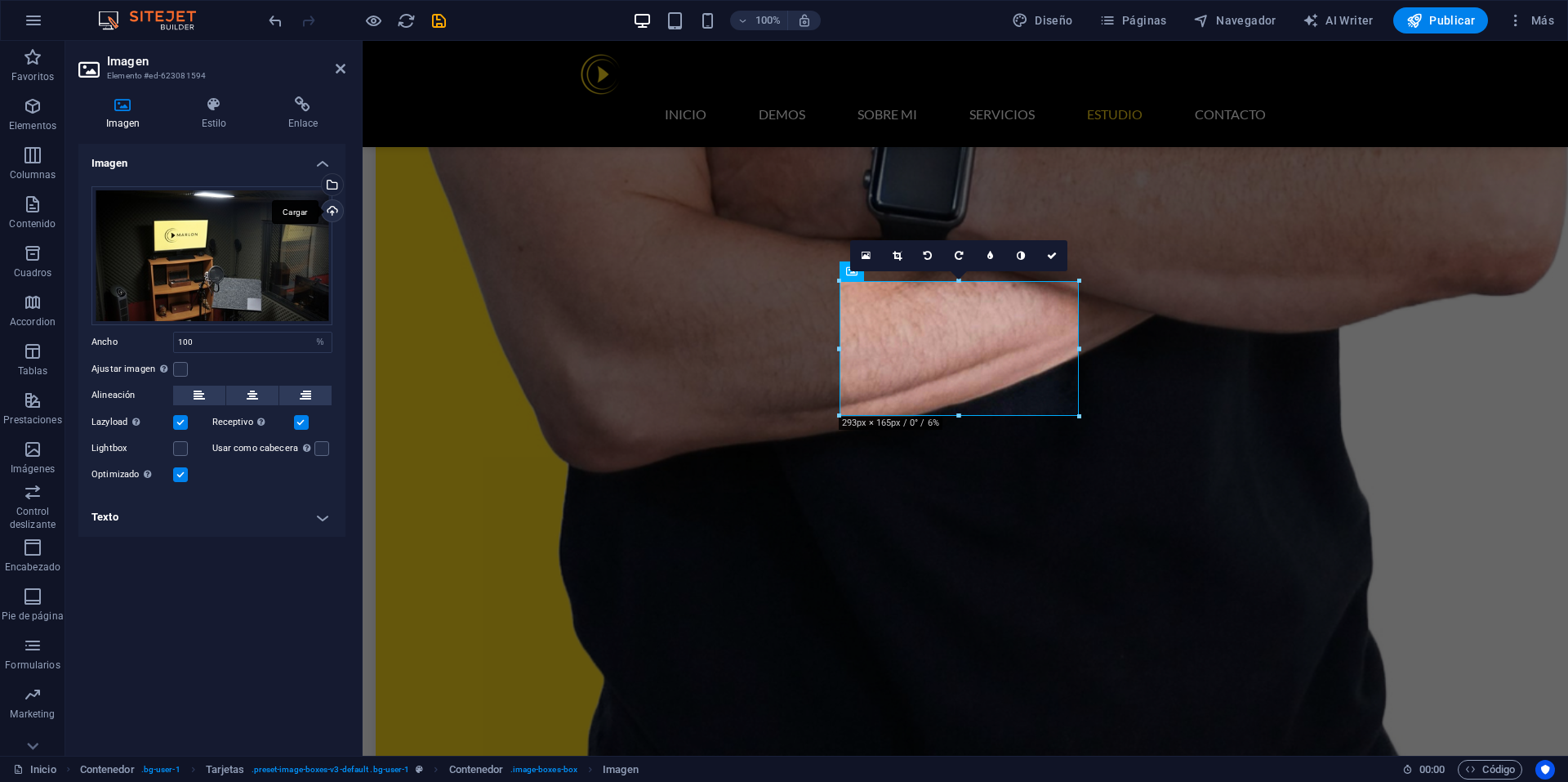 click on "Cargar" at bounding box center [331, 212] 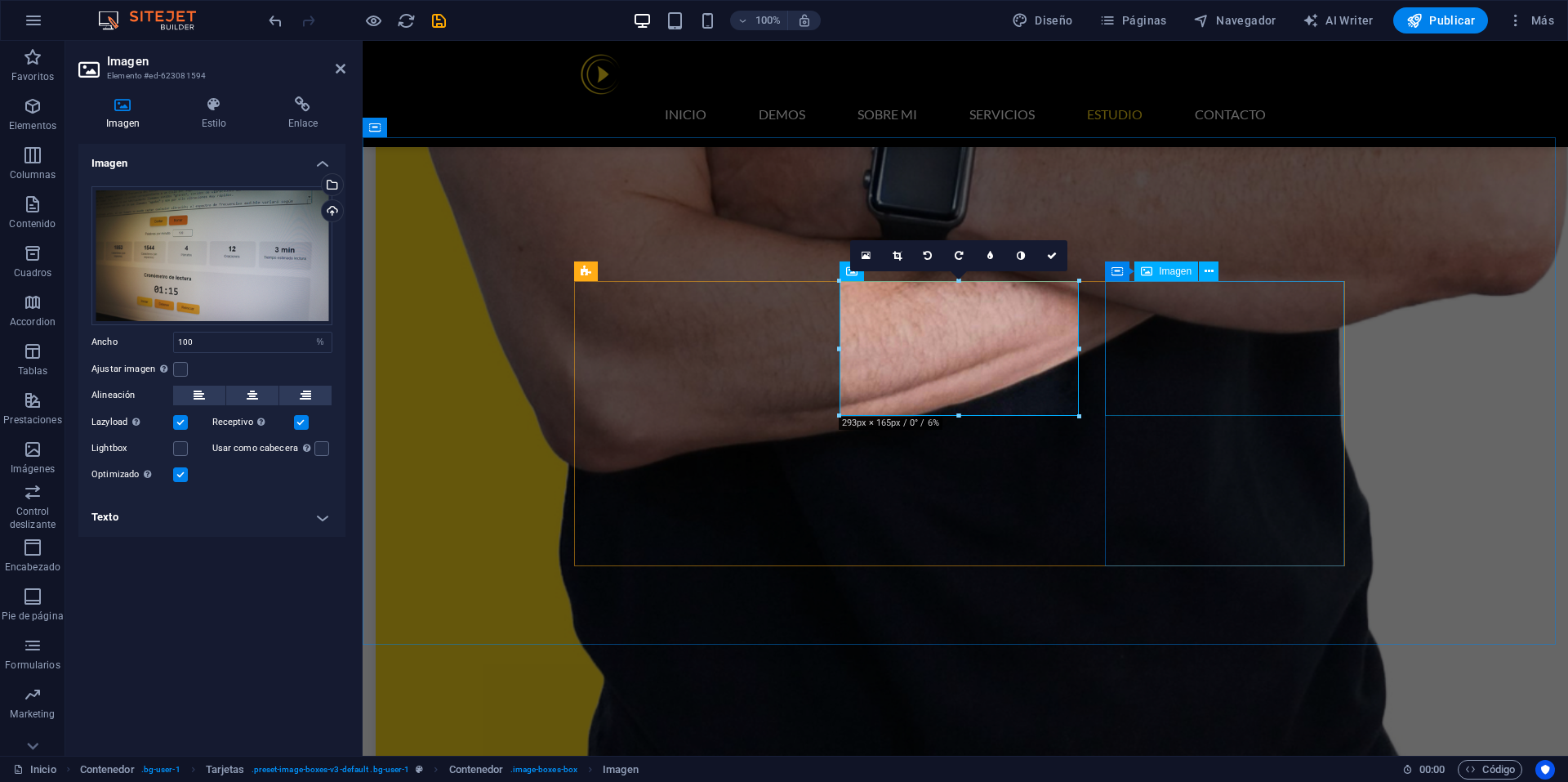 click at bounding box center (699, 4819) 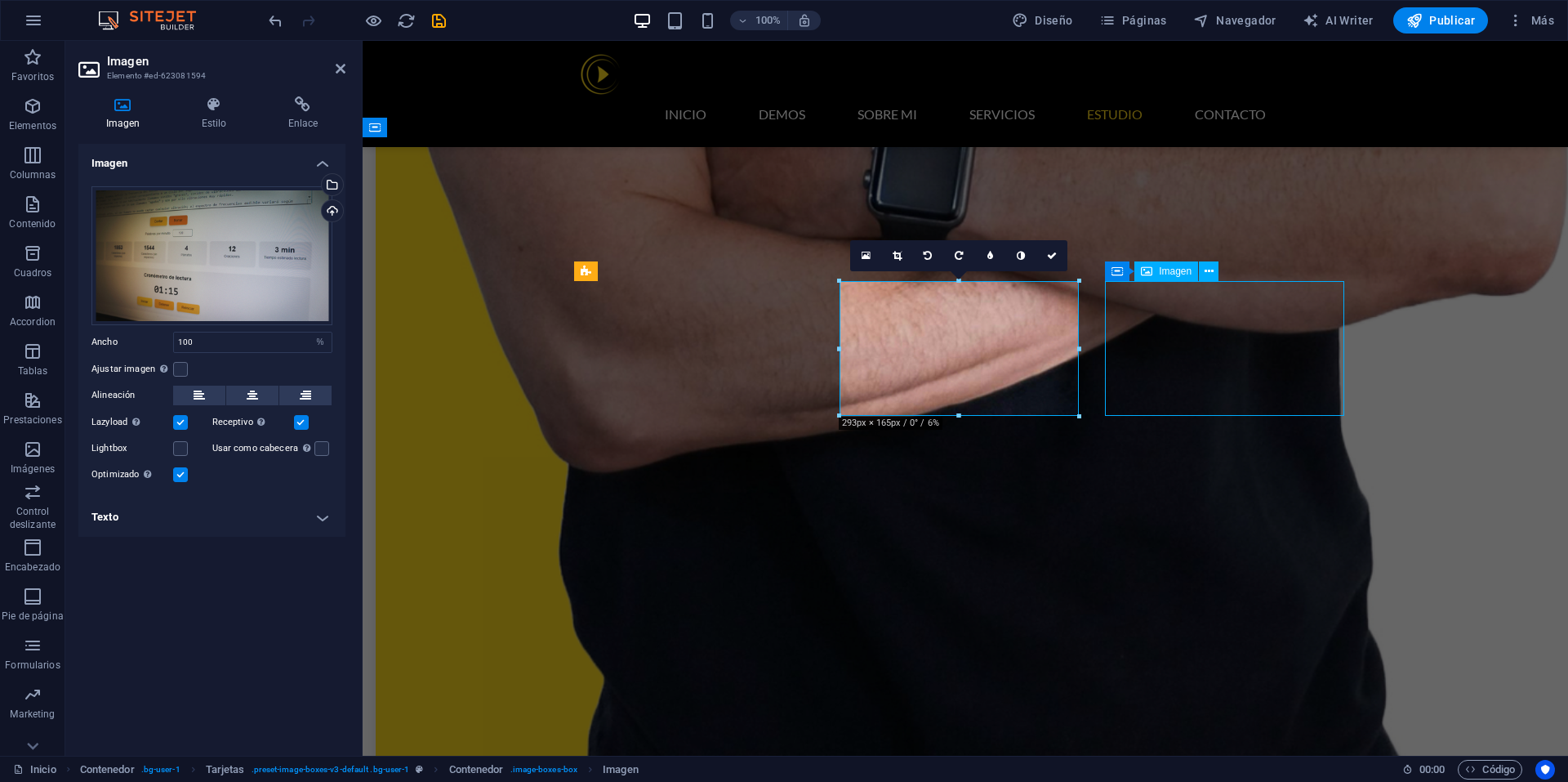 click at bounding box center [699, 4819] 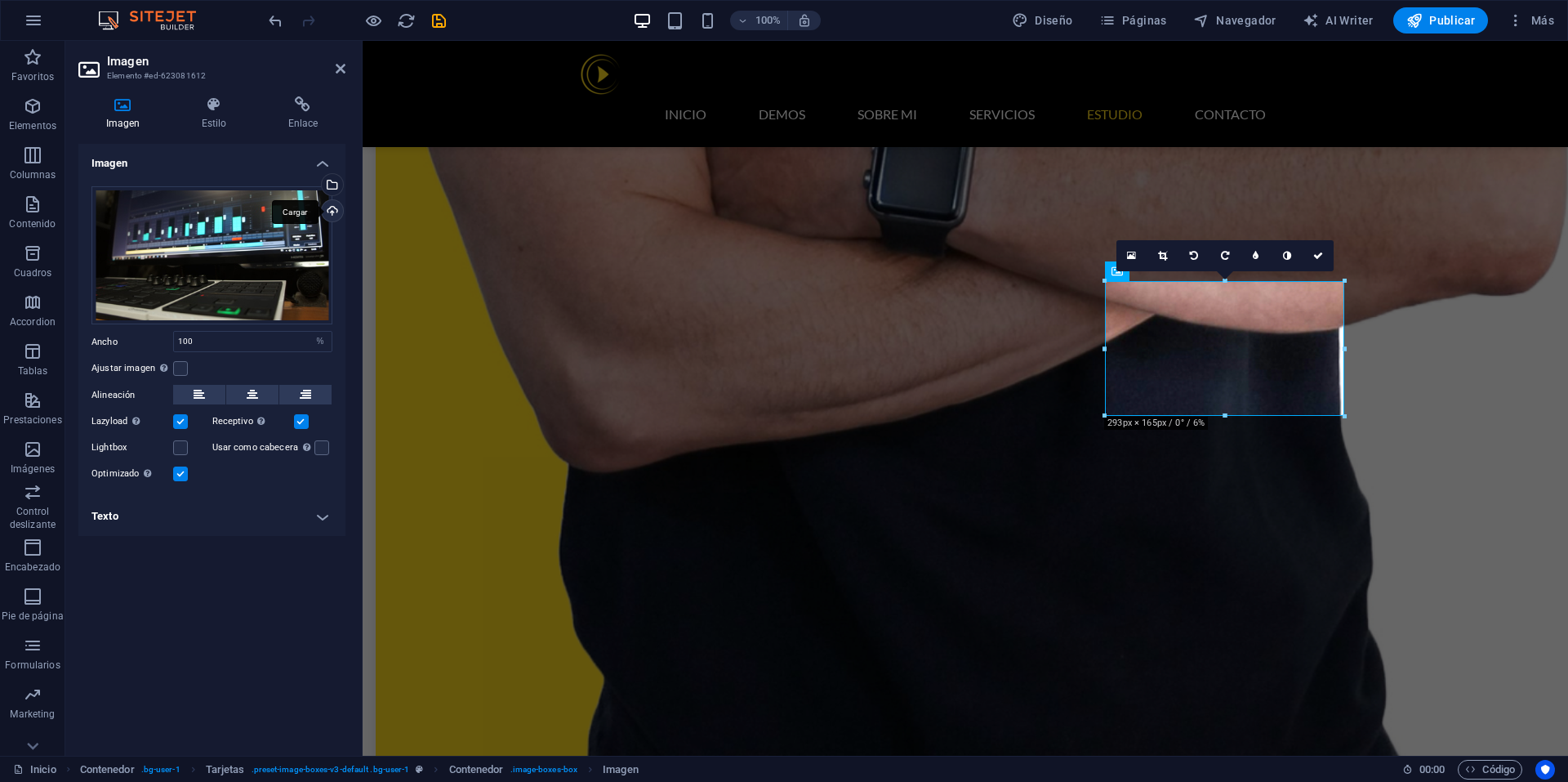 click on "Cargar" at bounding box center [331, 212] 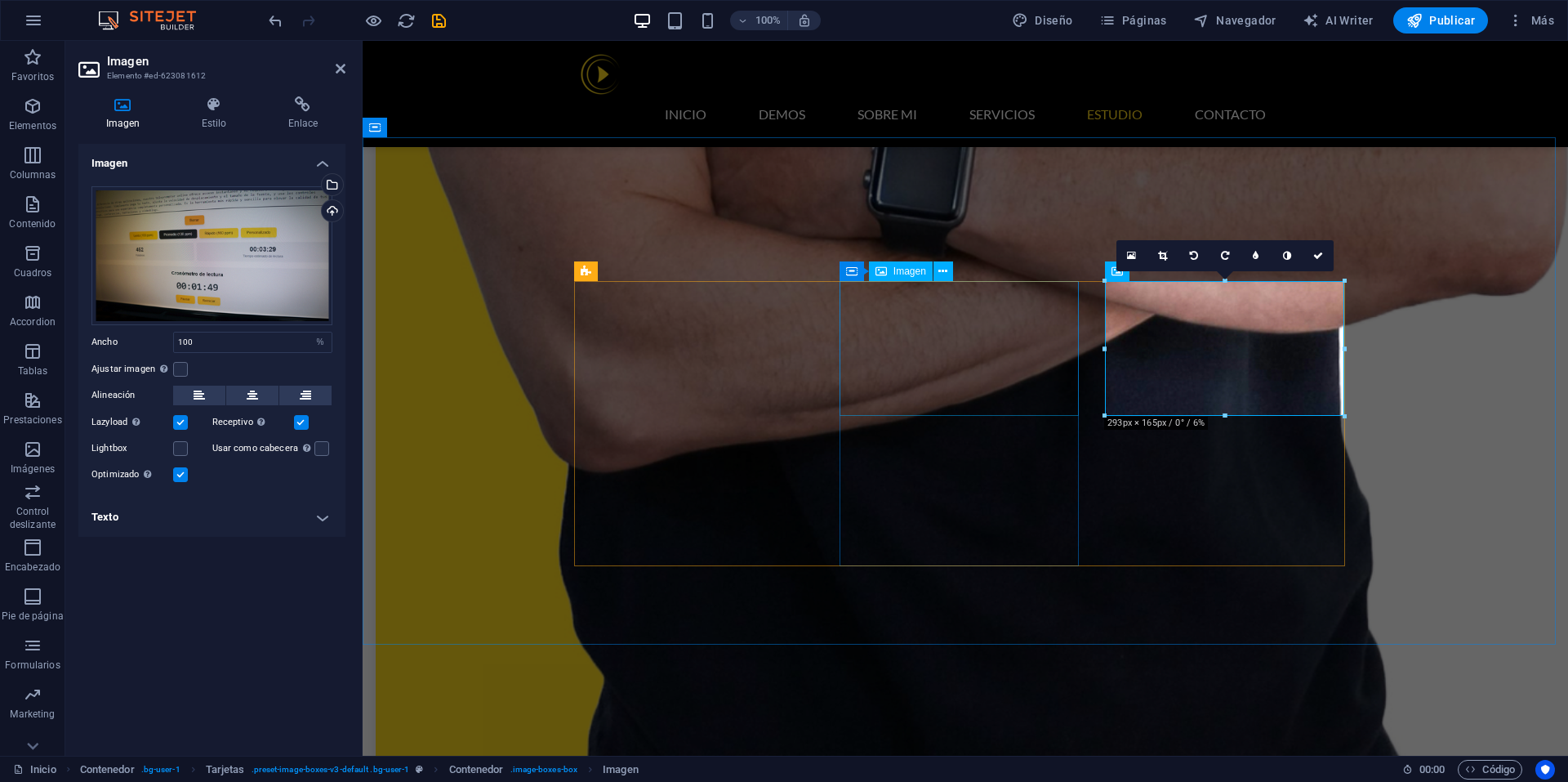 click at bounding box center [699, 4521] 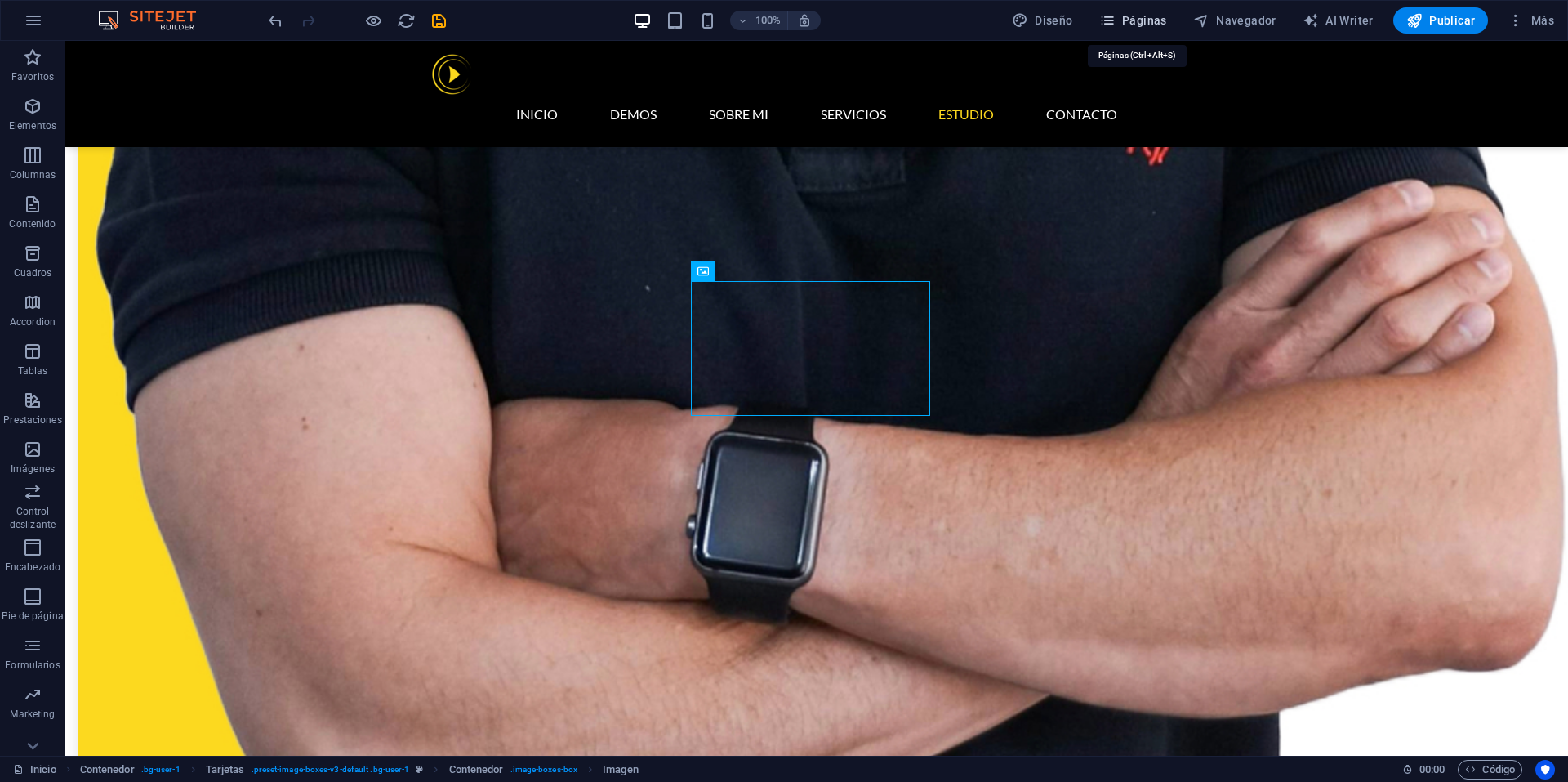 click on "Páginas" at bounding box center [1133, 20] 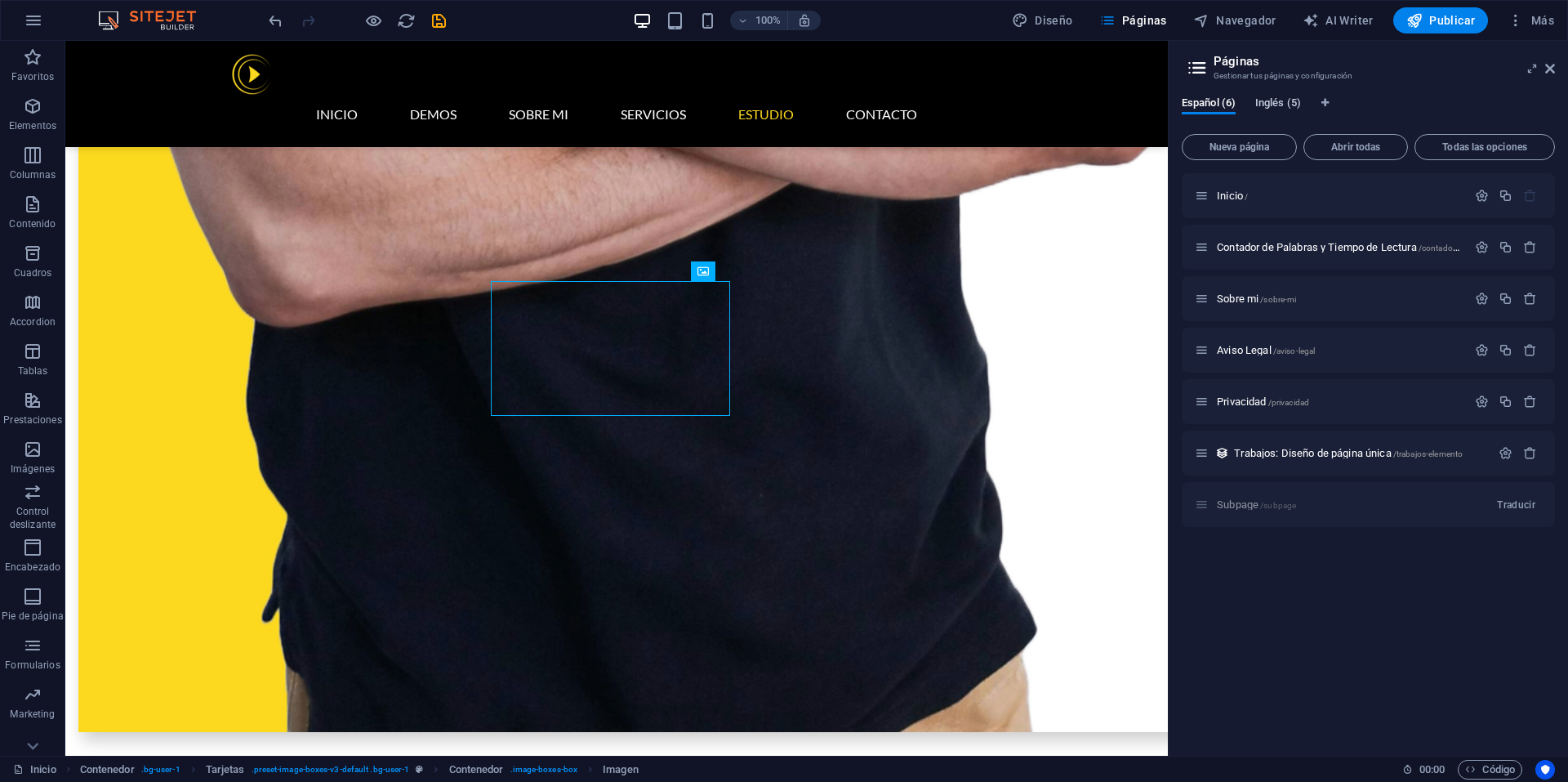 click on "Inglés (5)" at bounding box center (1278, 105) 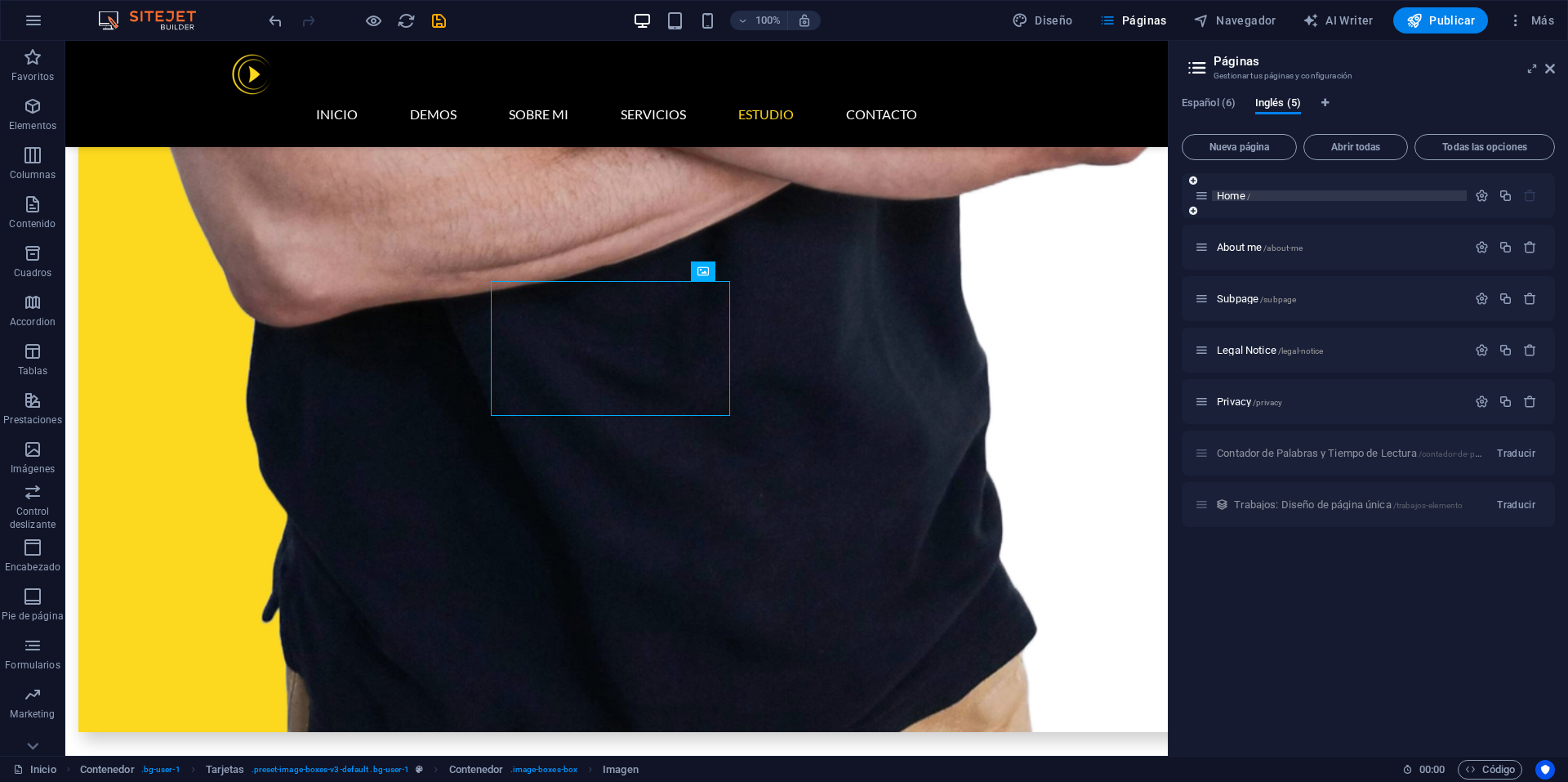 click on "Home /" at bounding box center (1233, 195) 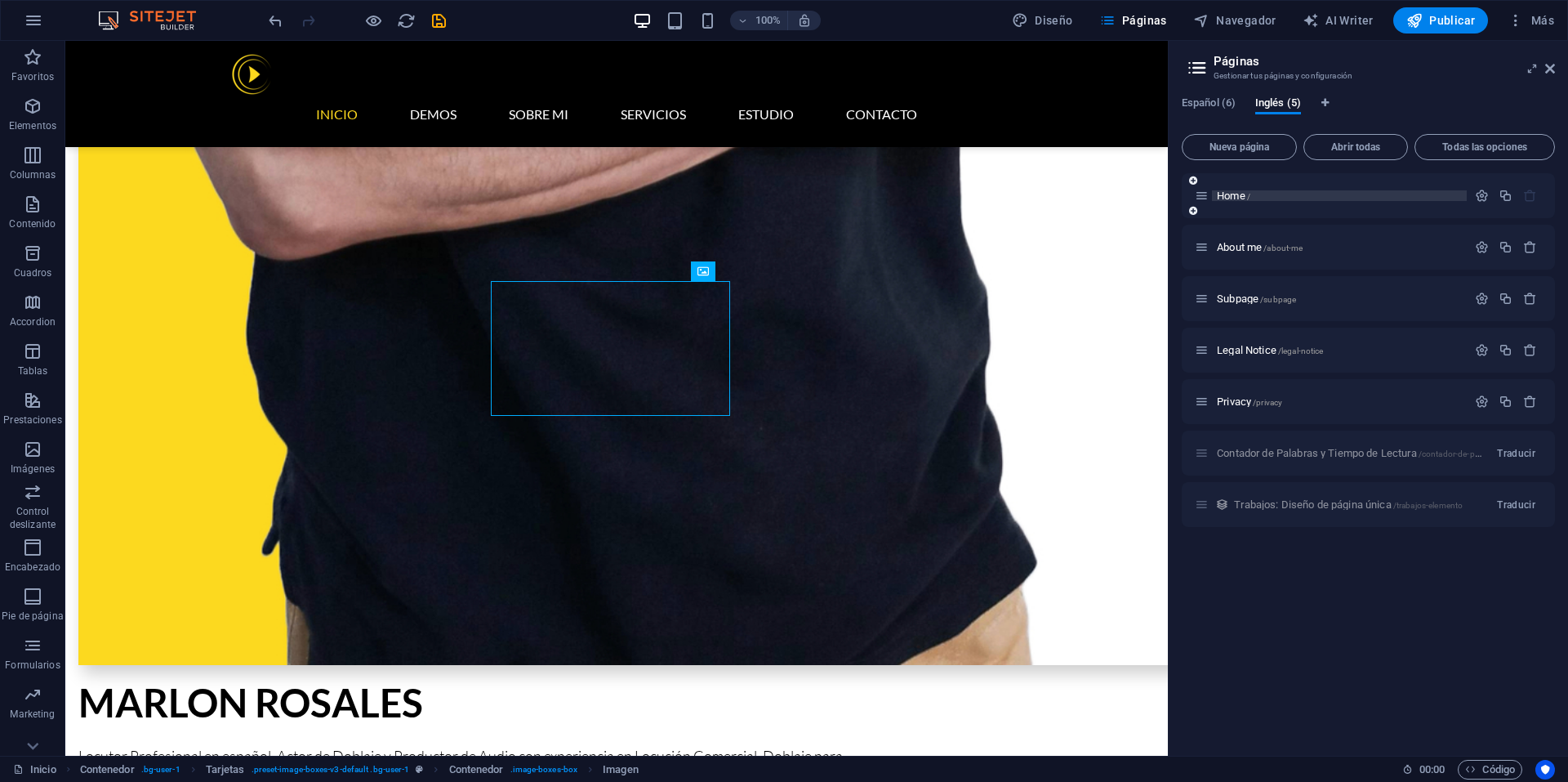 click on "Home /" at bounding box center (1368, 195) 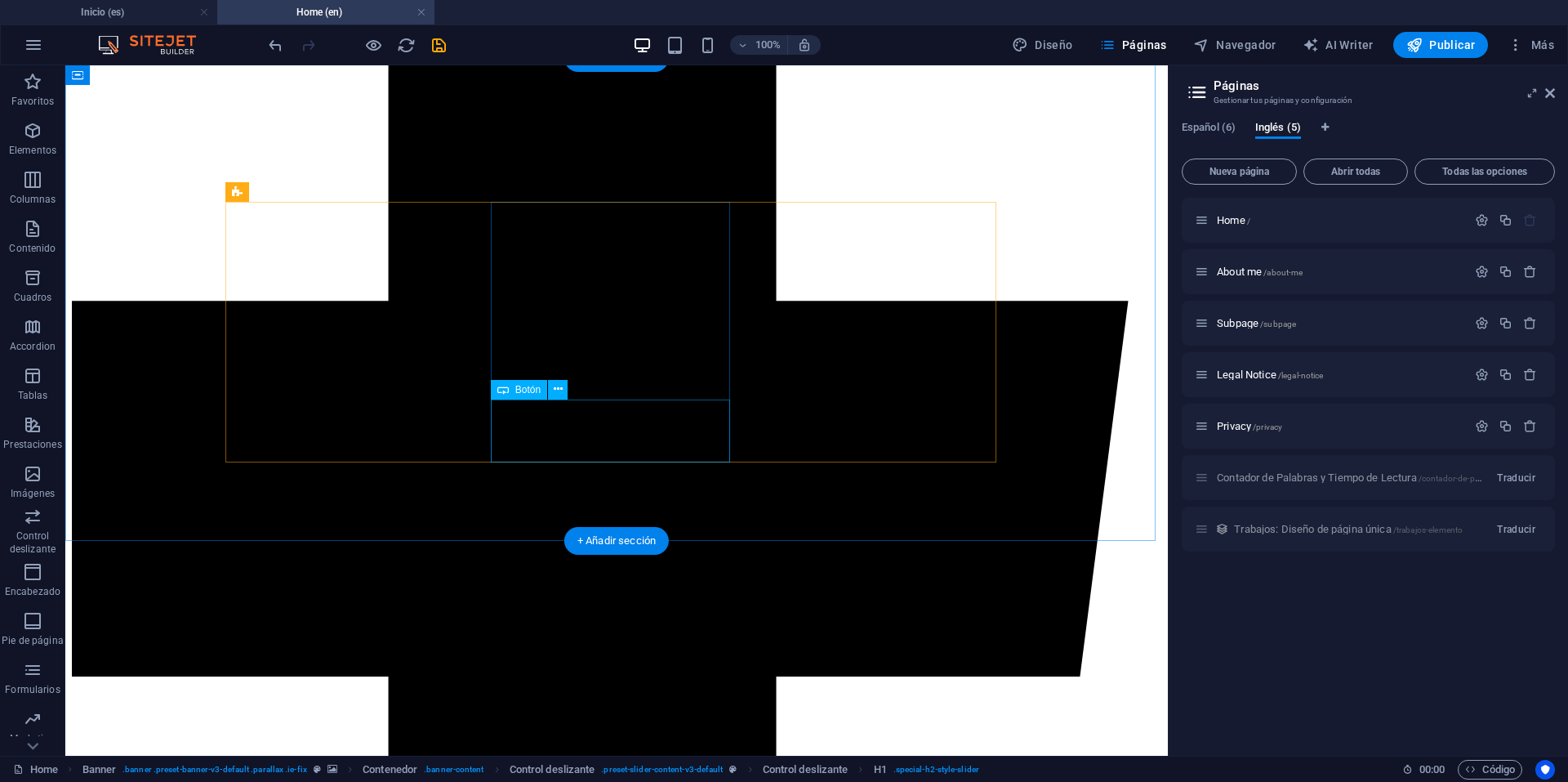 scroll, scrollTop: 3514, scrollLeft: 0, axis: vertical 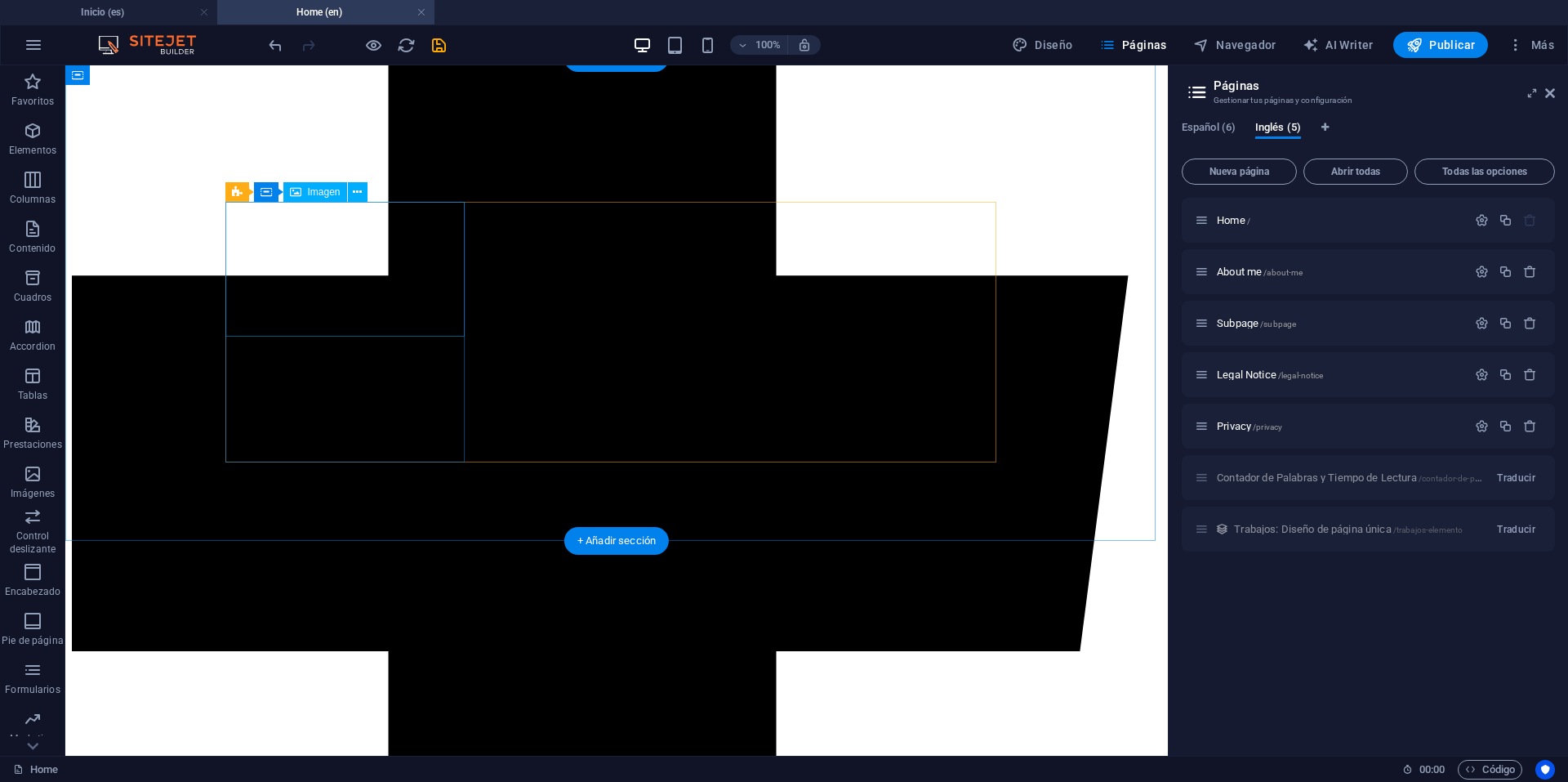 click at bounding box center (617, 21508) 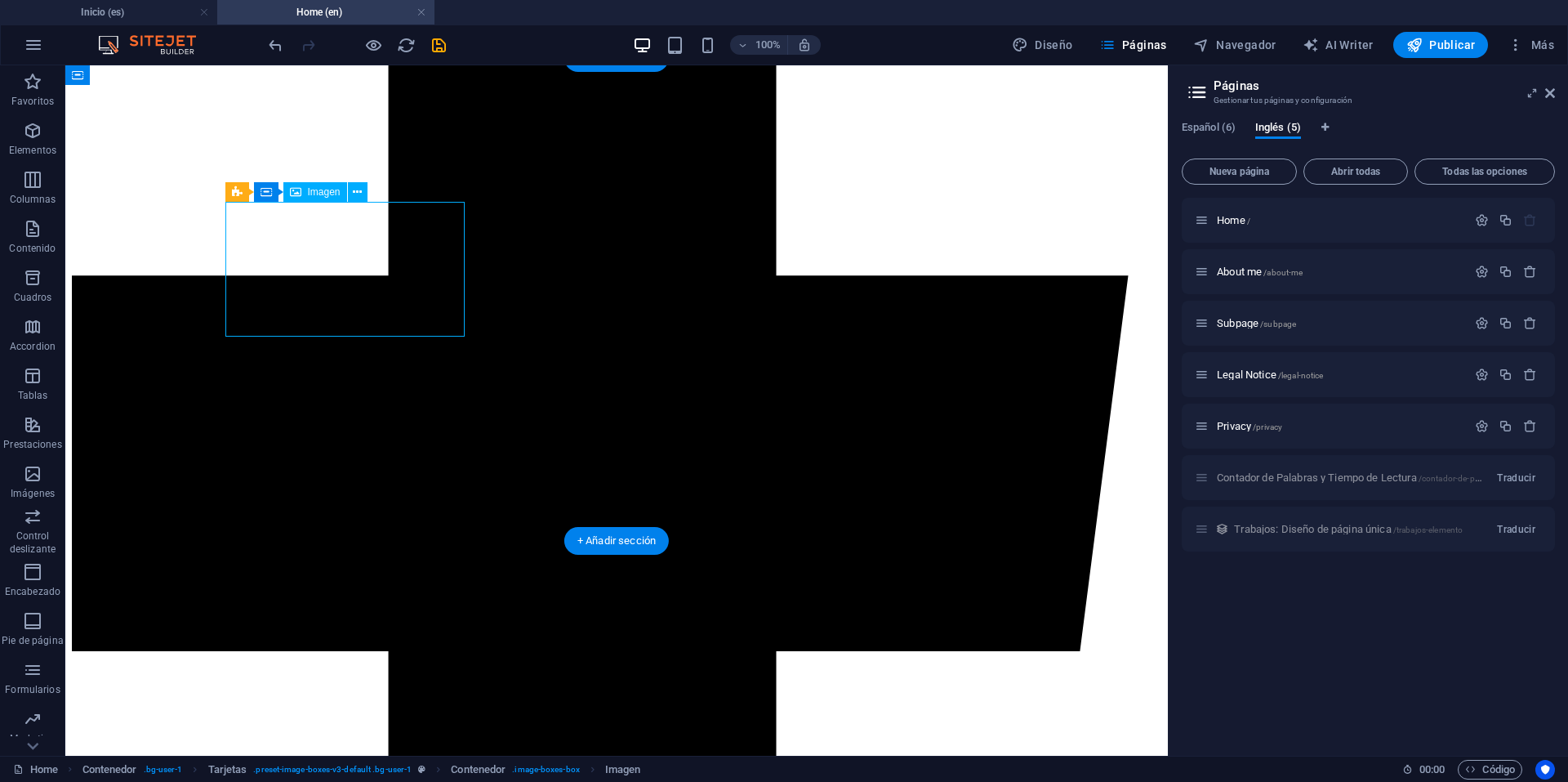 click at bounding box center (617, 21508) 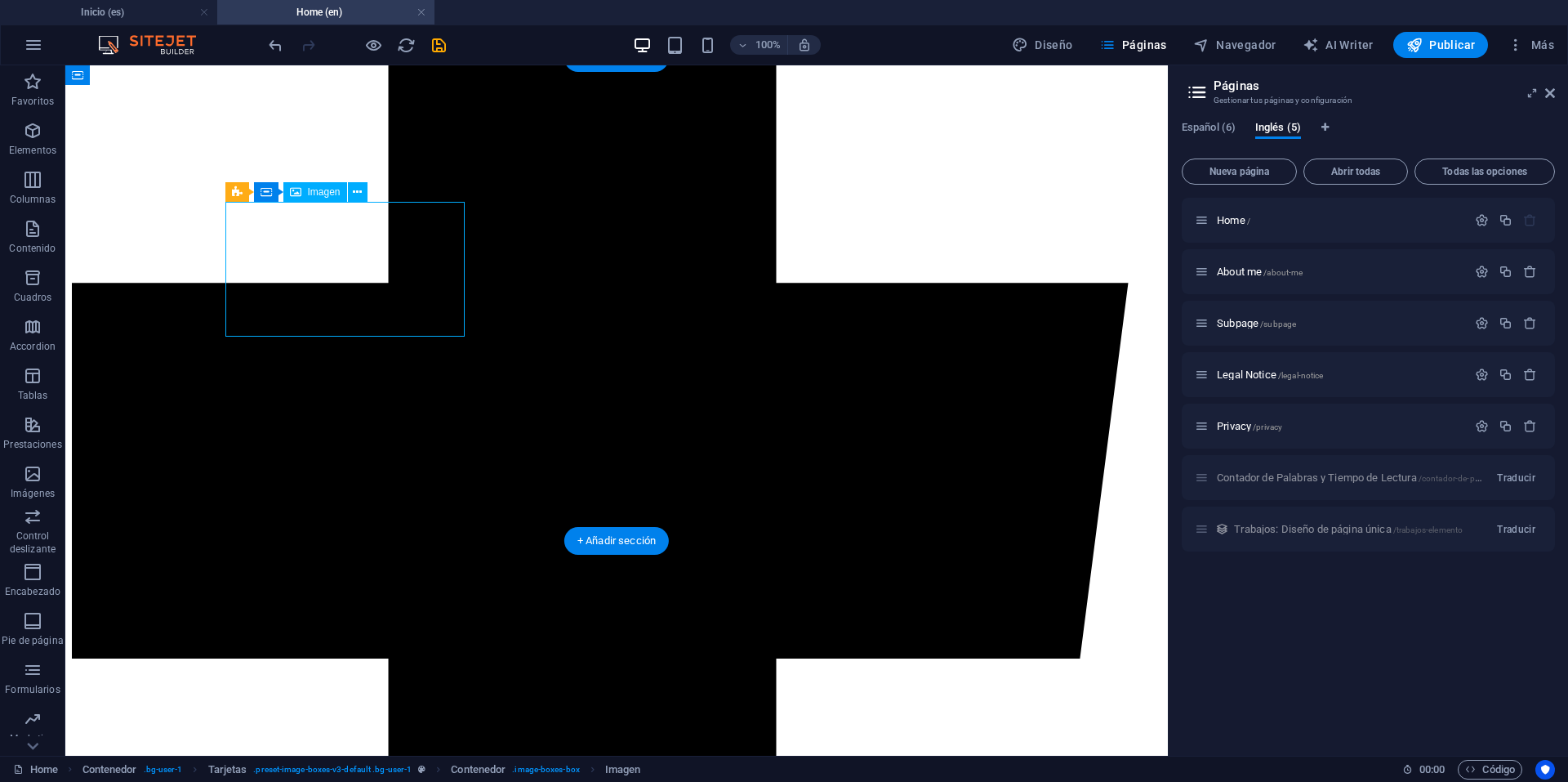 select on "%" 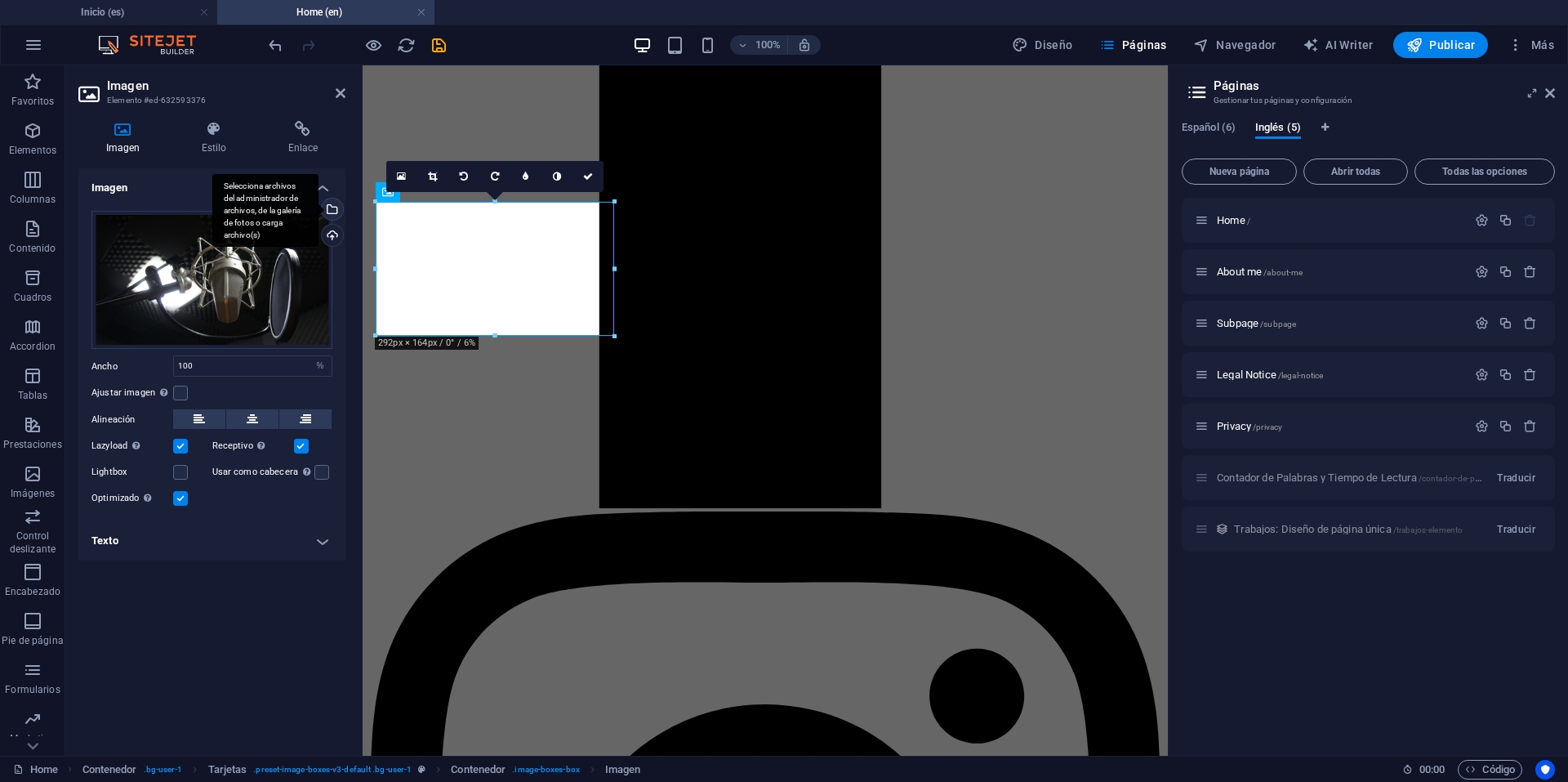 click on "Selecciona archivos del administrador de archivos, de la galería de fotos o carga archivo(s)" at bounding box center [265, 211] 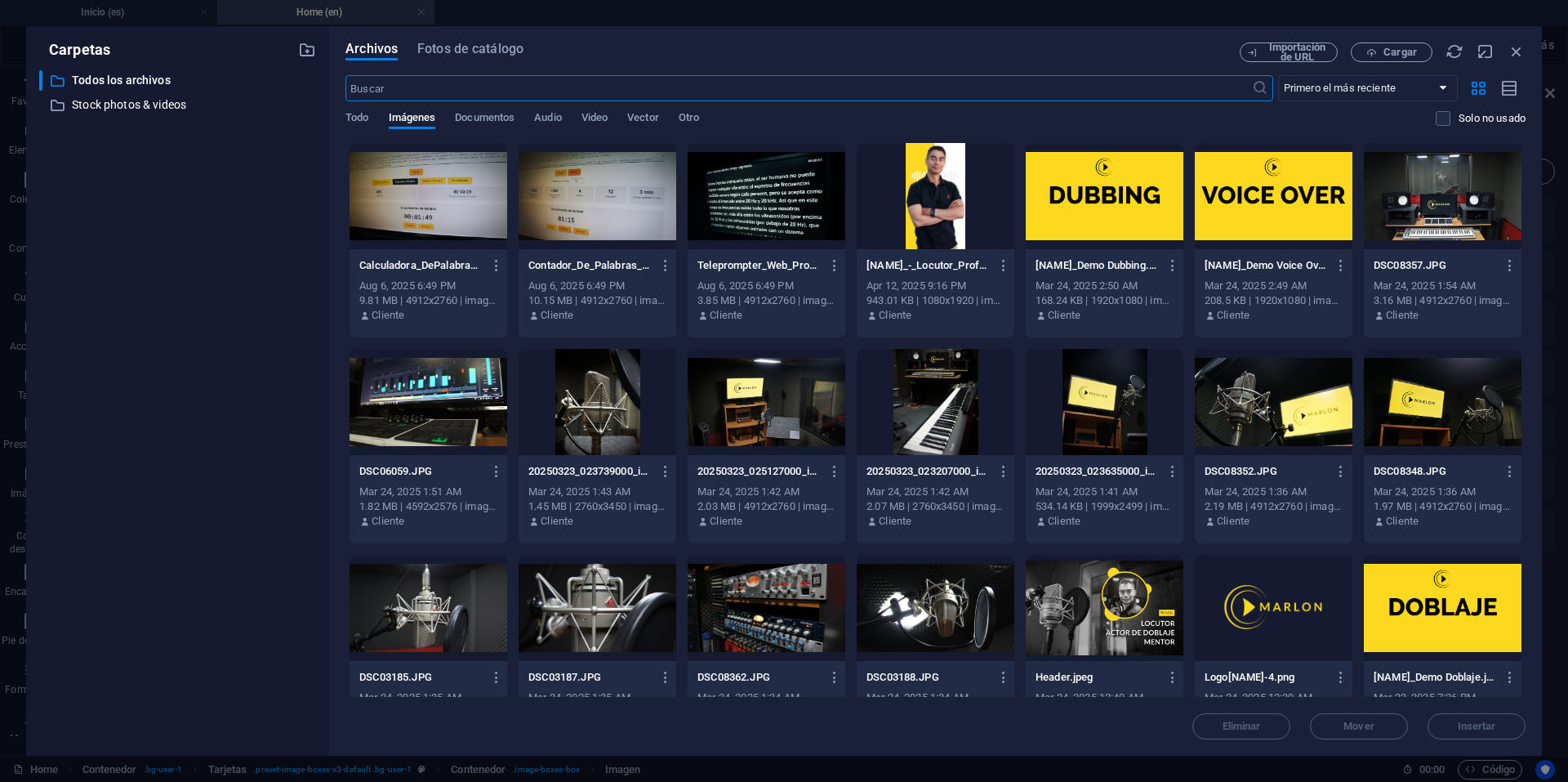 scroll, scrollTop: 4136, scrollLeft: 0, axis: vertical 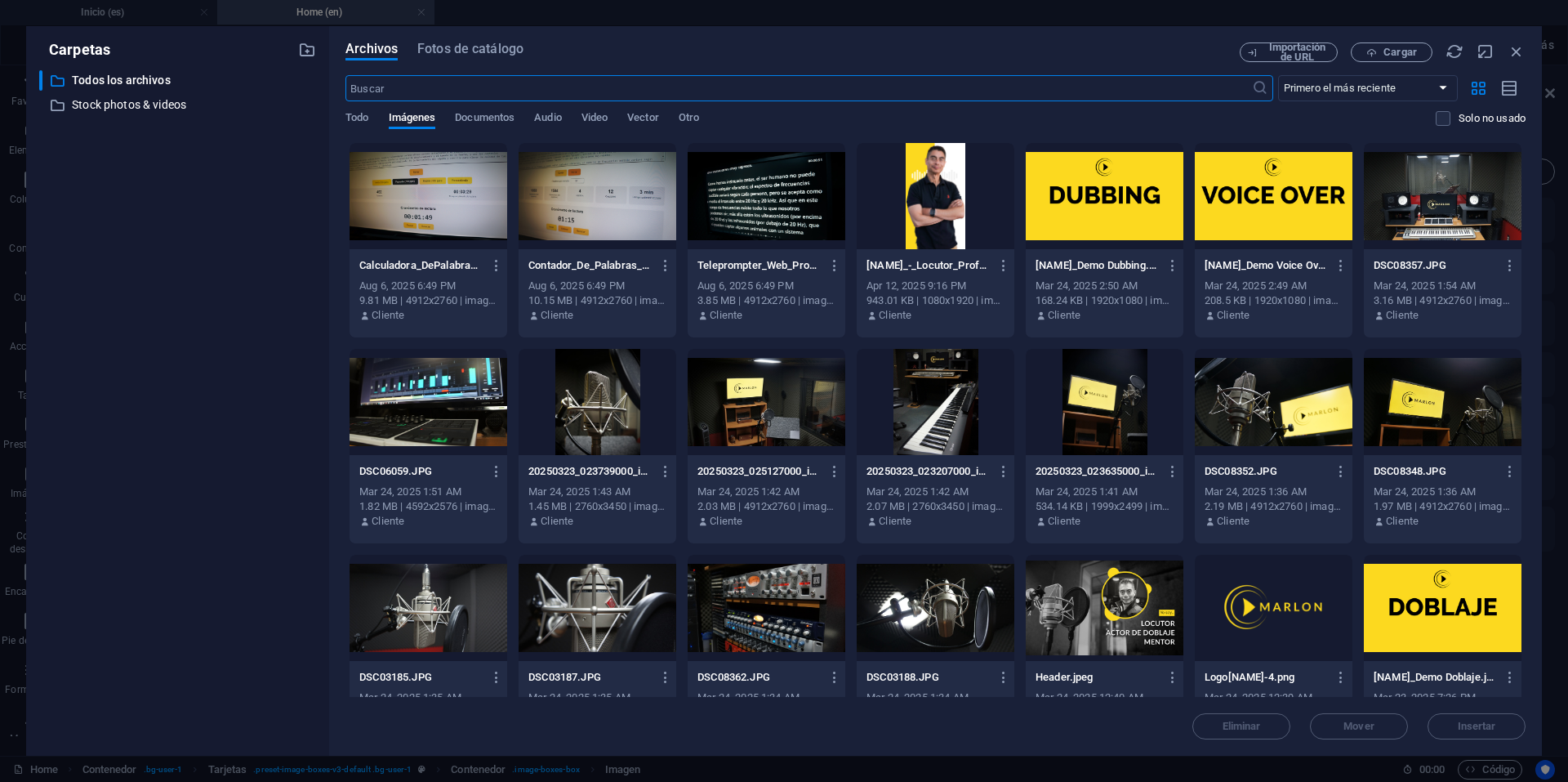 click at bounding box center (766, 196) 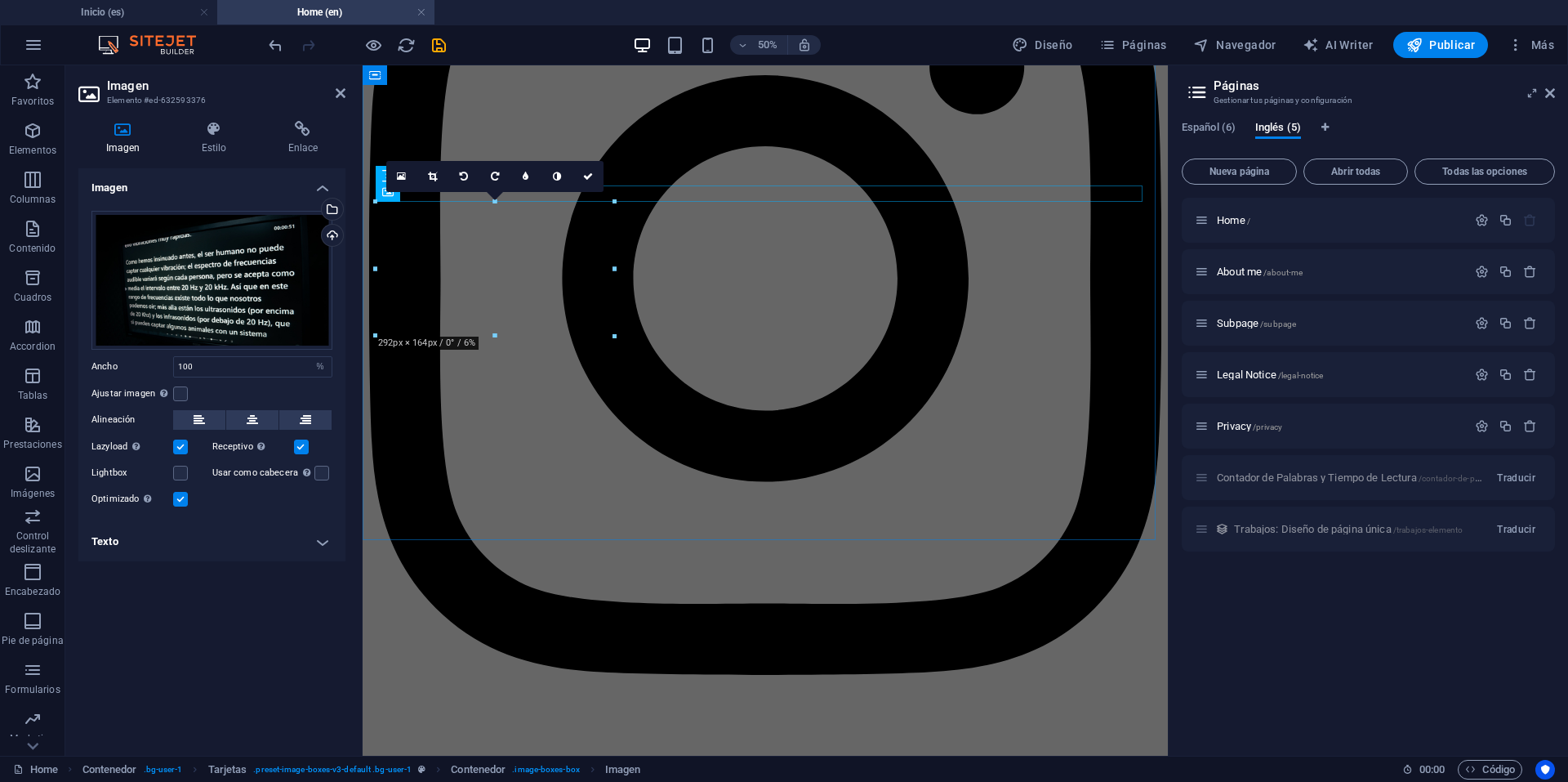 scroll, scrollTop: 3506, scrollLeft: 0, axis: vertical 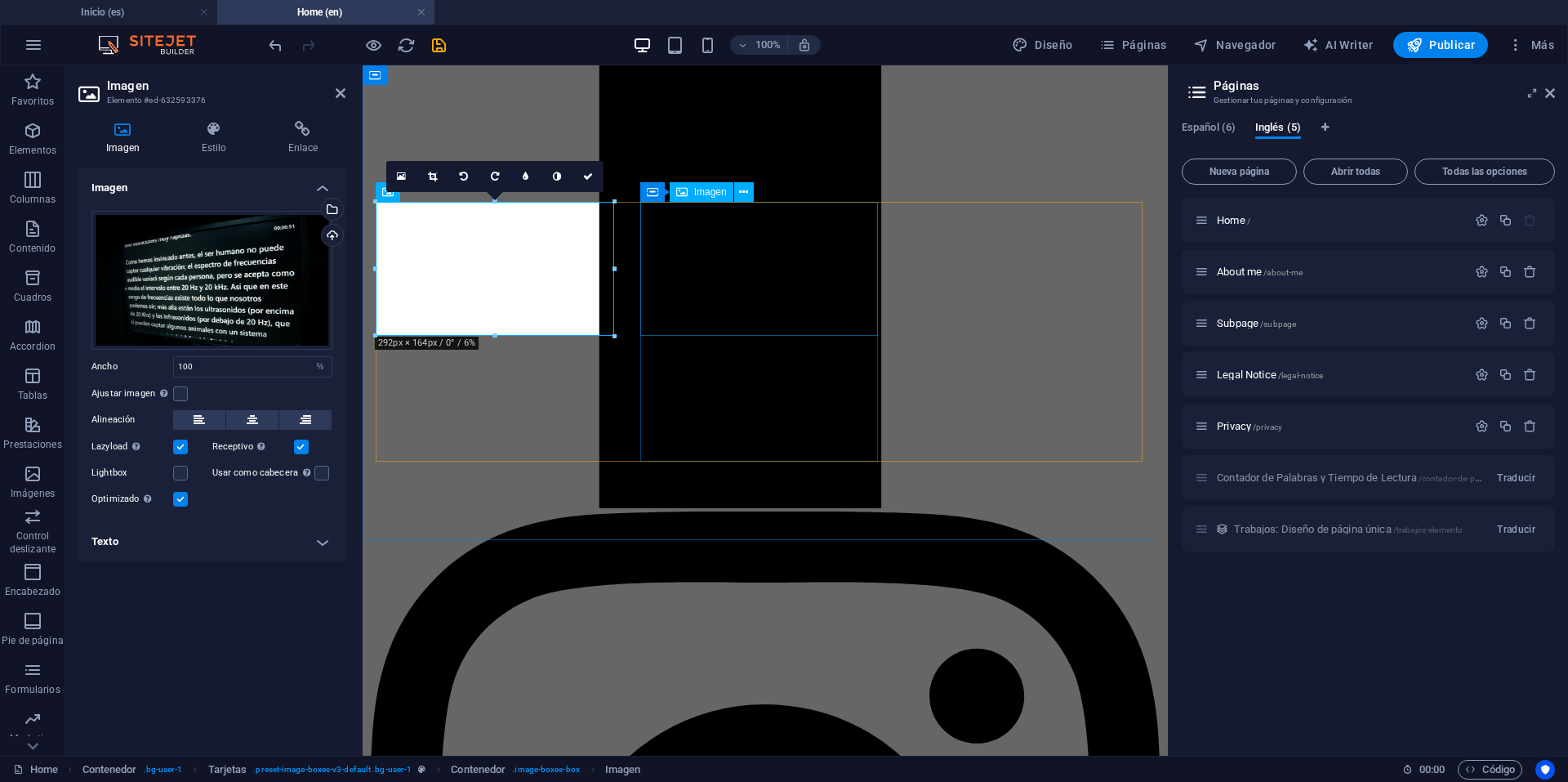 click at bounding box center (765, 17152) 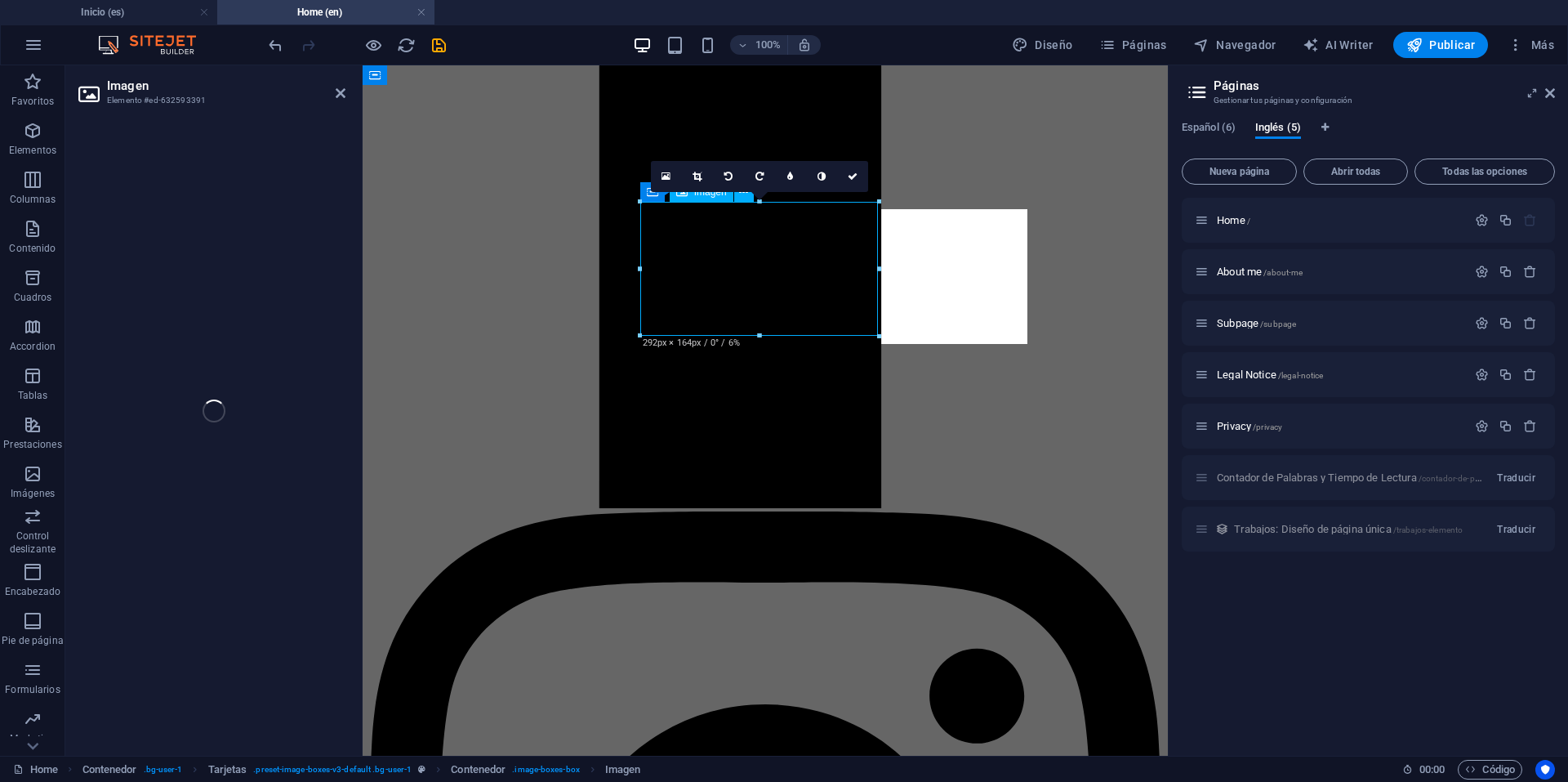 select on "%" 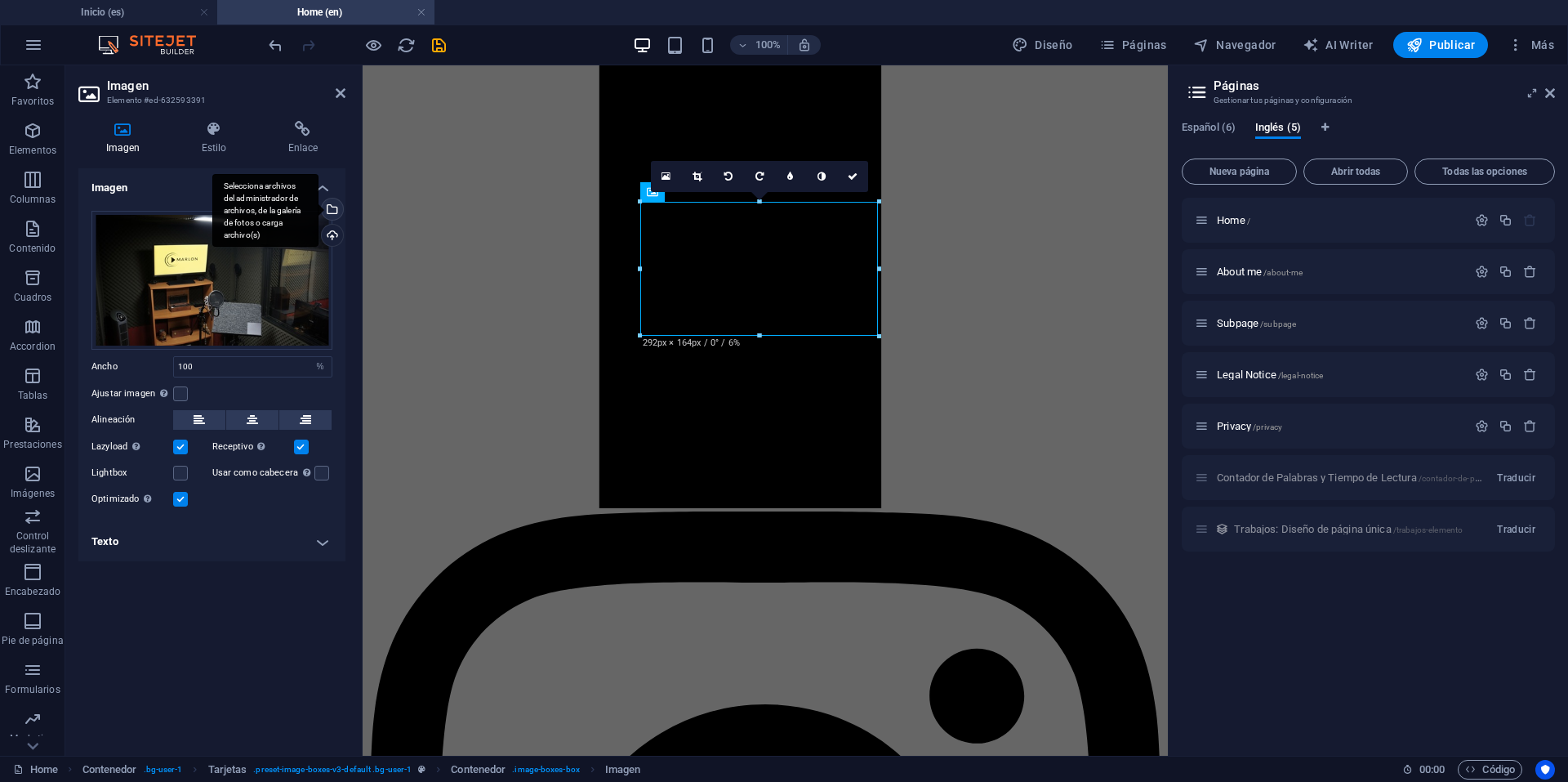 click on "Selecciona archivos del administrador de archivos, de la galería de fotos o carga archivo(s)" at bounding box center [331, 211] 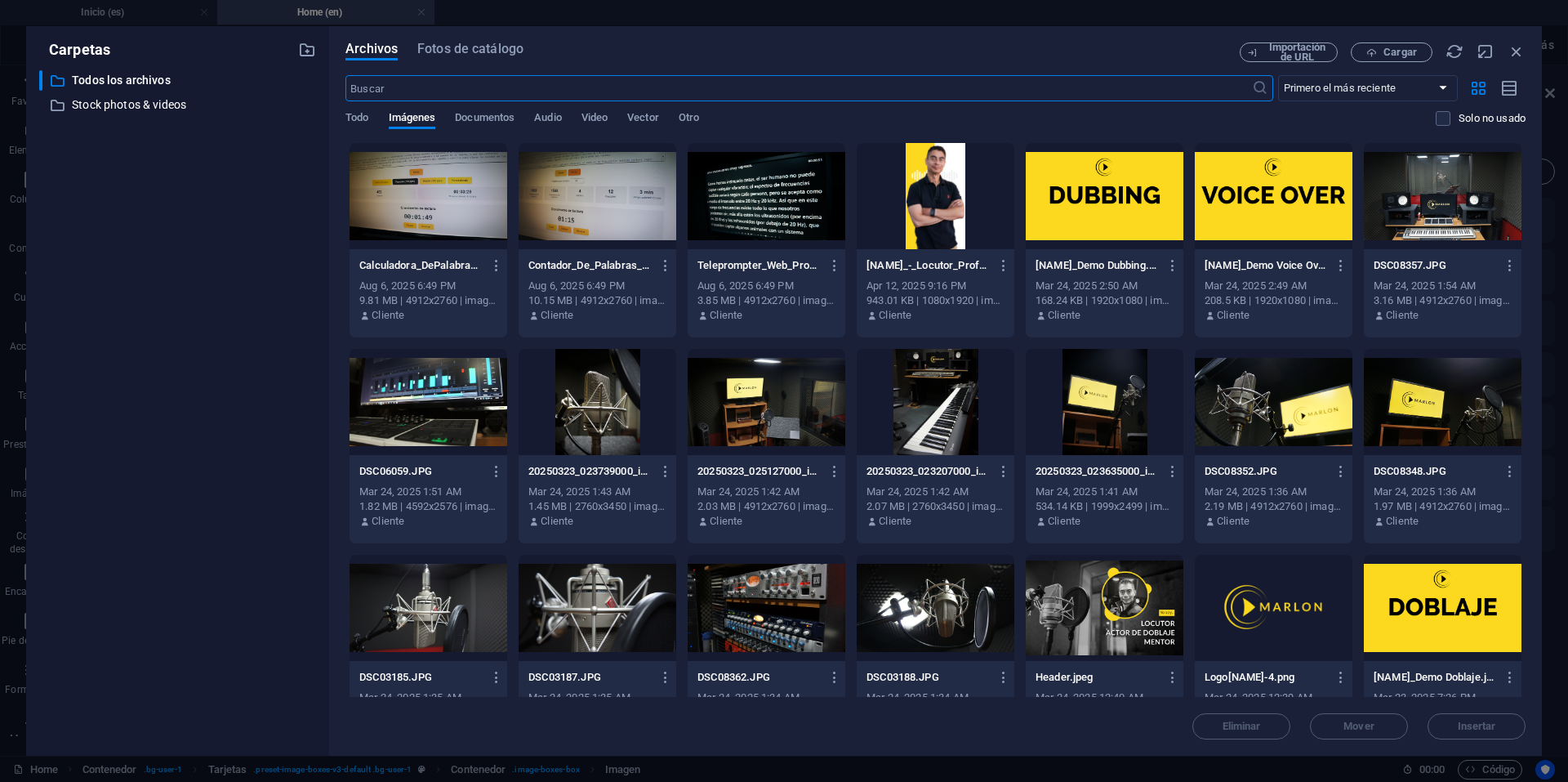 scroll, scrollTop: 4136, scrollLeft: 0, axis: vertical 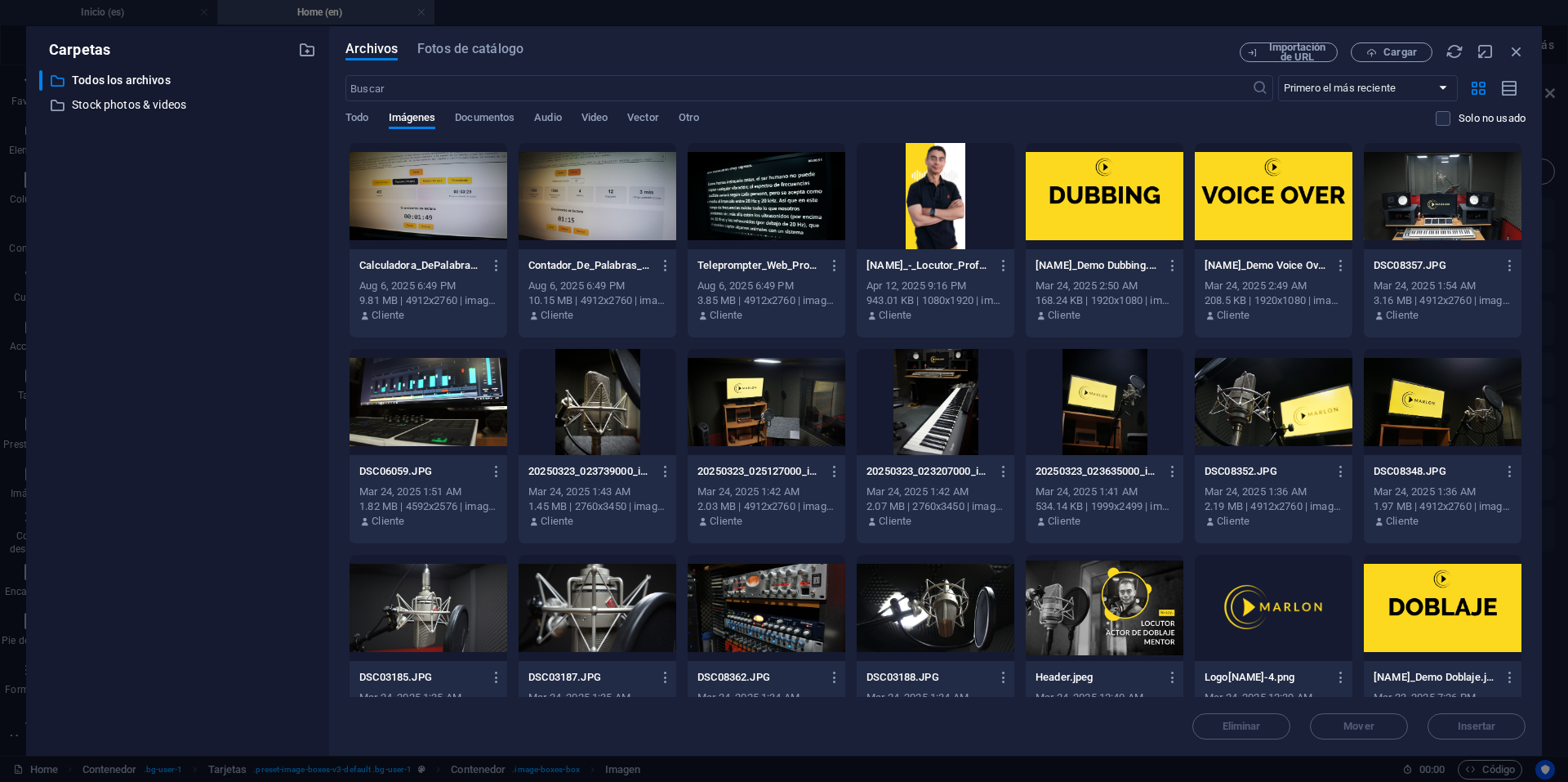 drag, startPoint x: 590, startPoint y: 201, endPoint x: 323, endPoint y: 190, distance: 267.2265 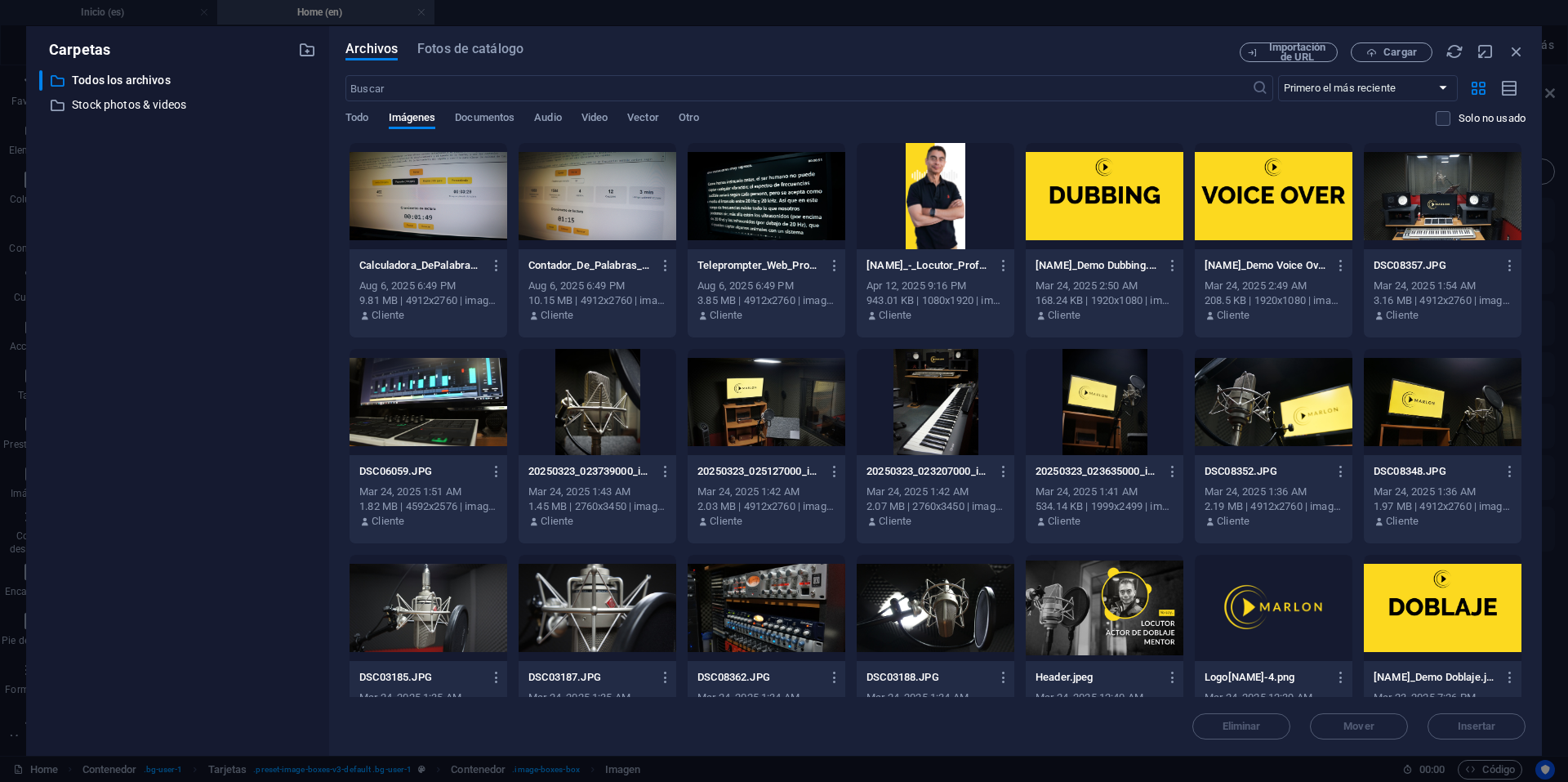 click at bounding box center [597, 196] 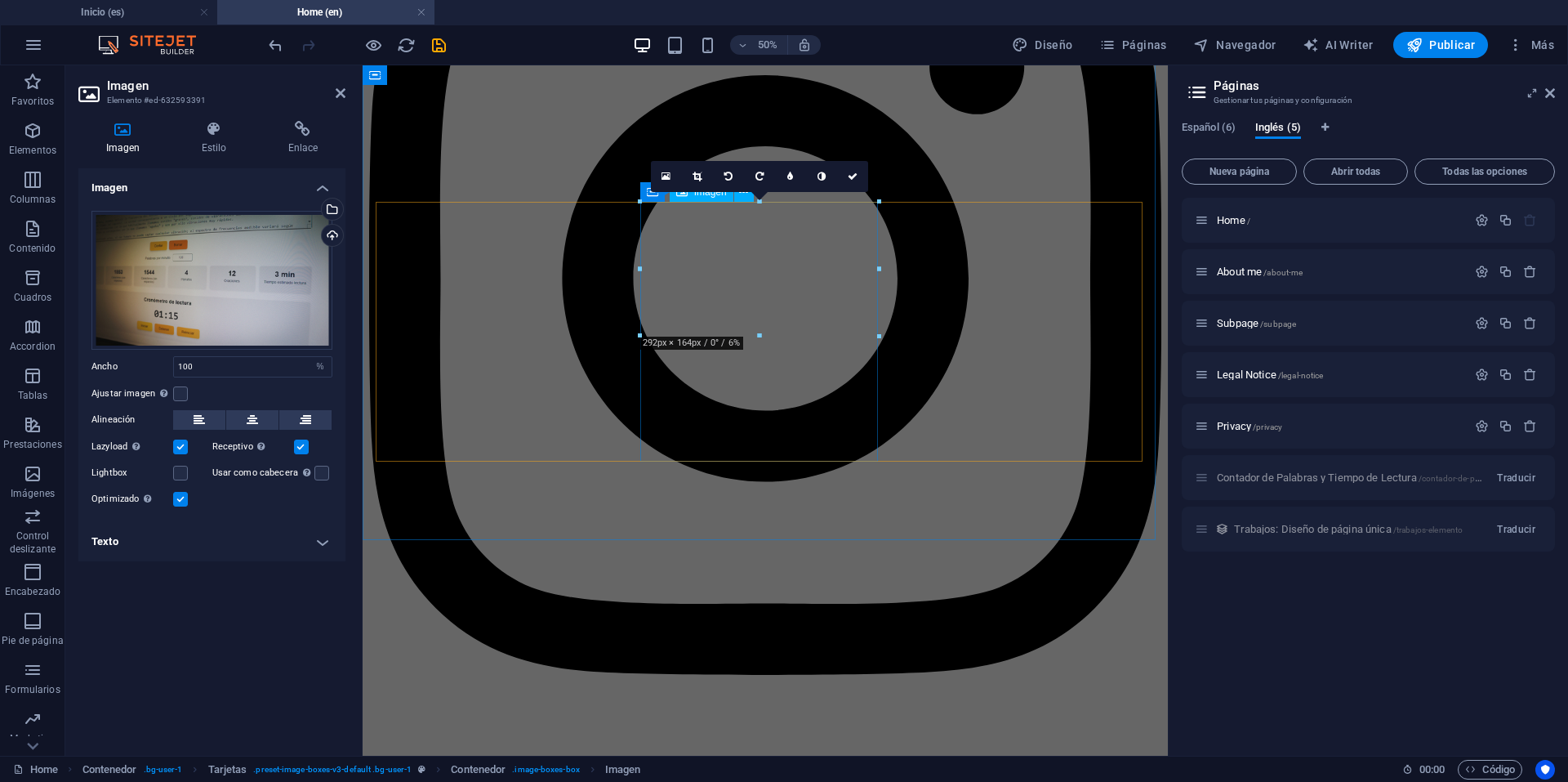 scroll, scrollTop: 3506, scrollLeft: 0, axis: vertical 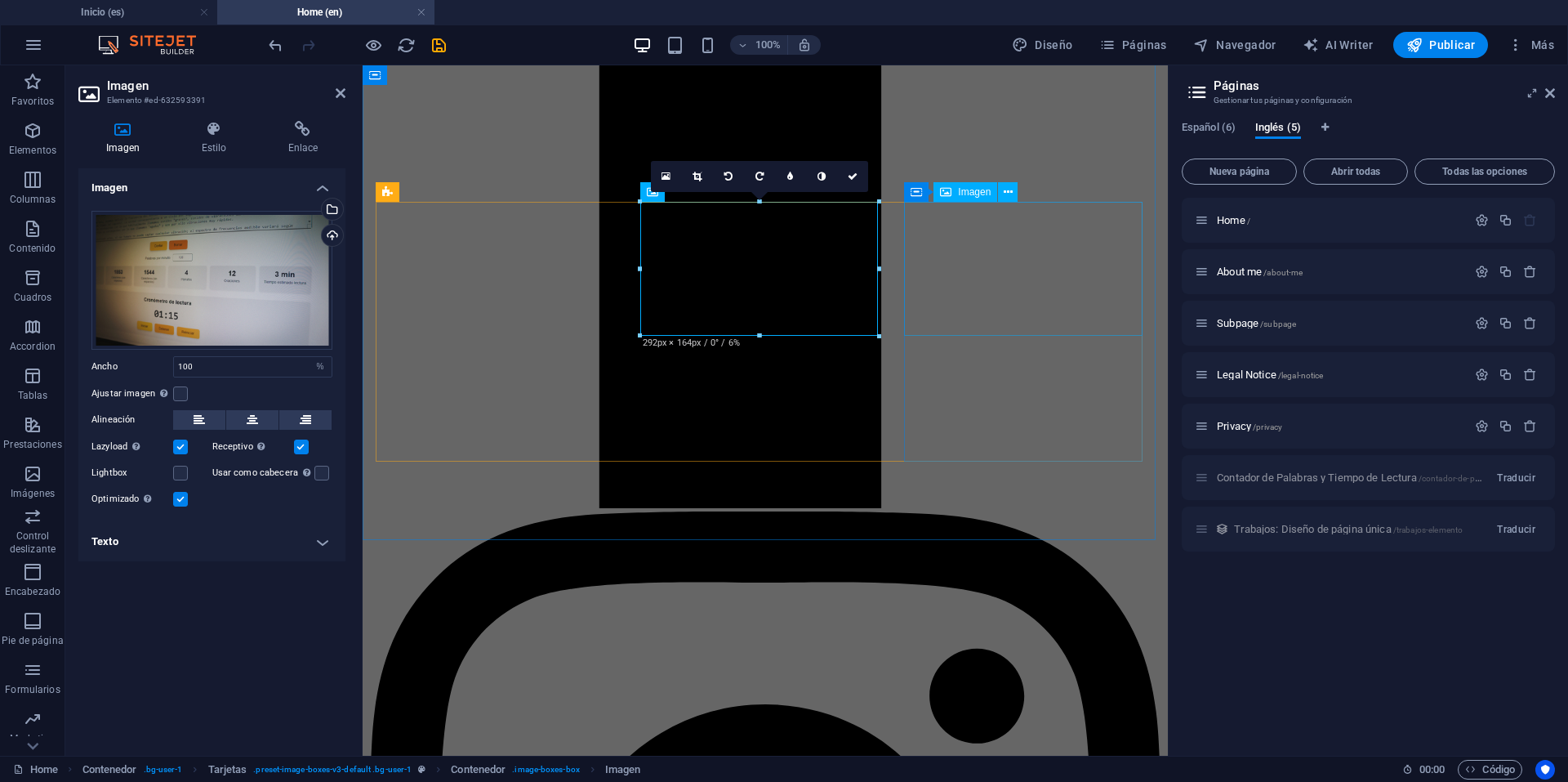 click at bounding box center [765, 17675] 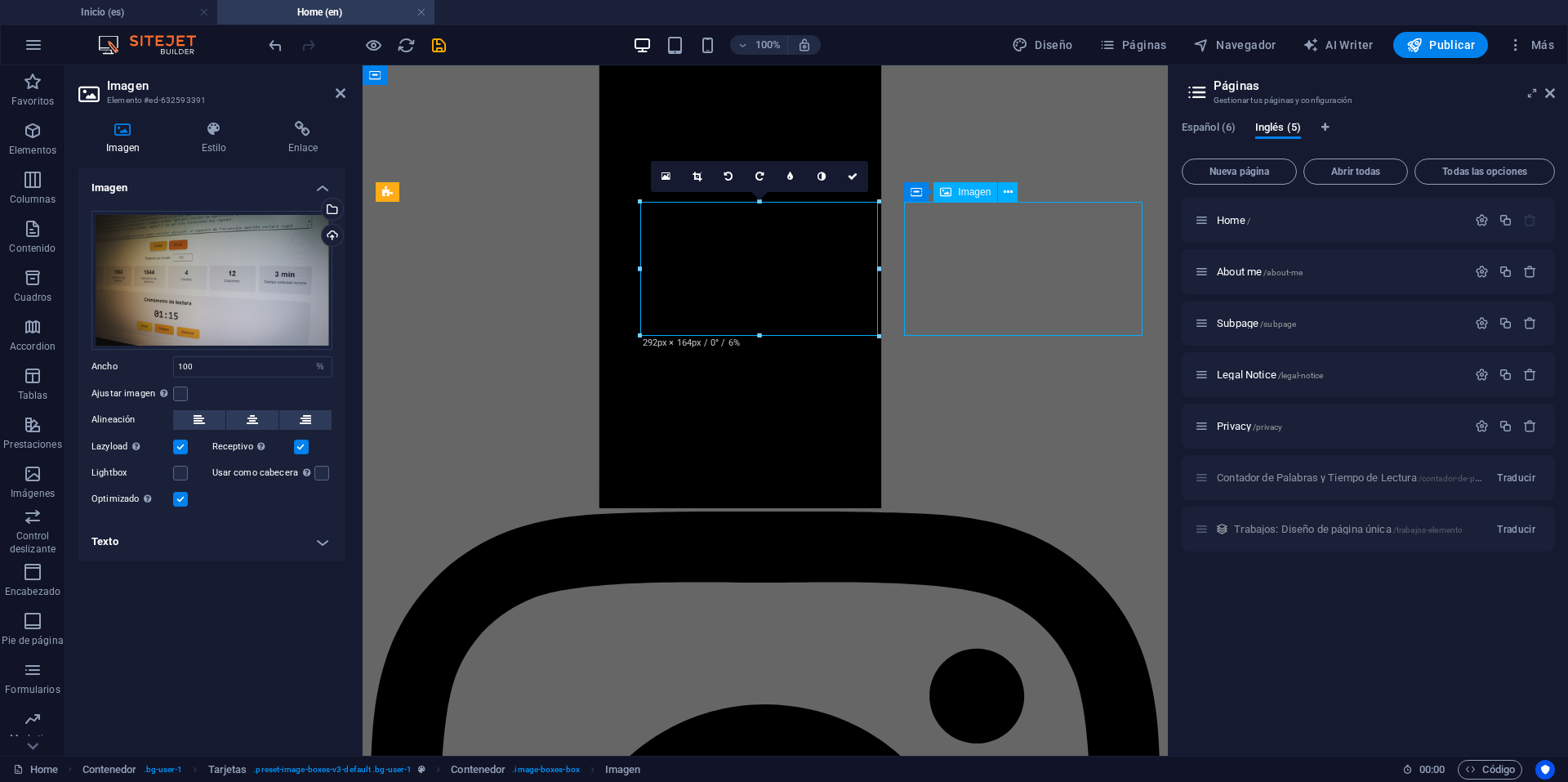 click at bounding box center (765, 17675) 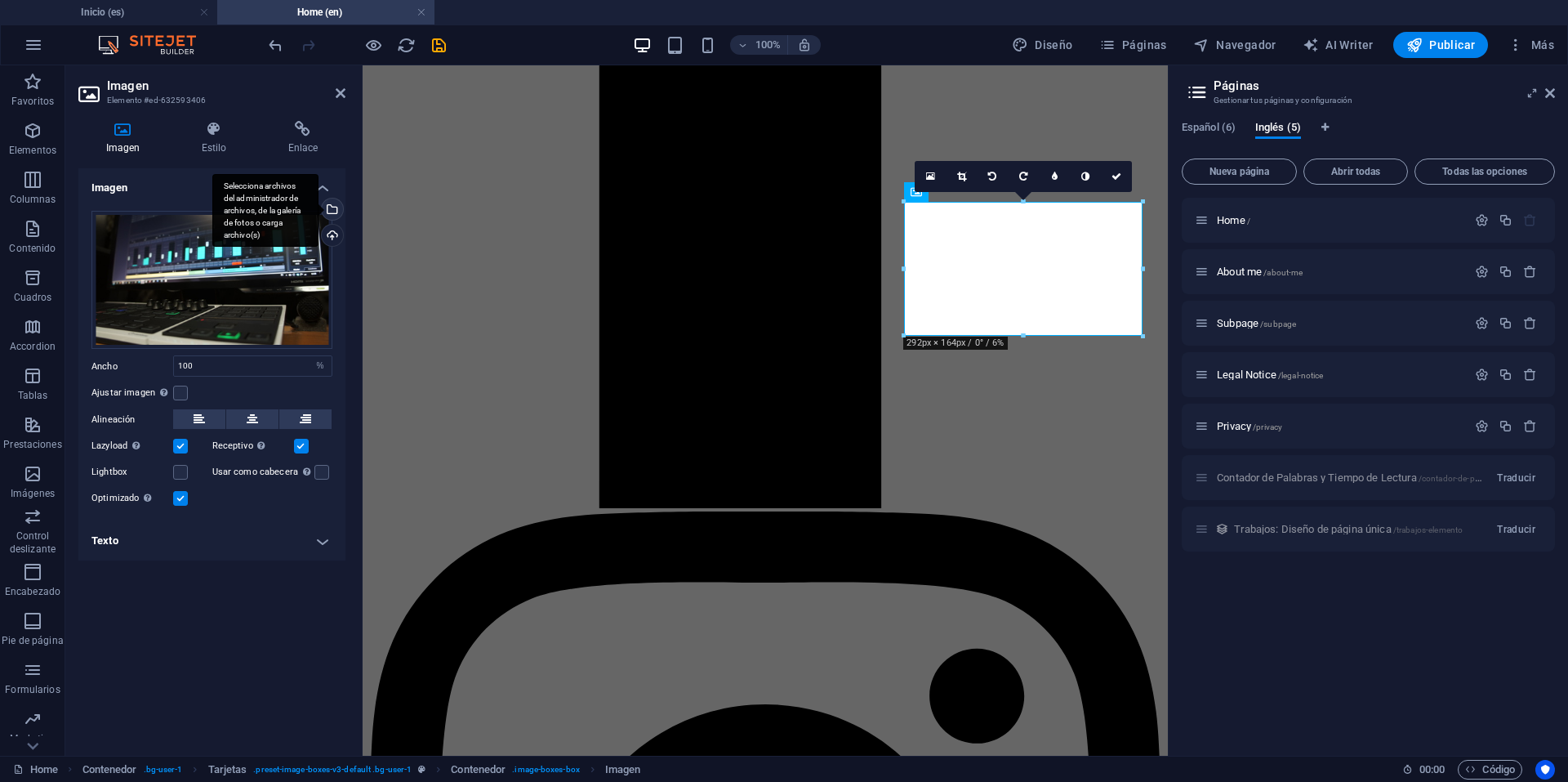 click on "Selecciona archivos del administrador de archivos, de la galería de fotos o carga archivo(s)" at bounding box center [331, 211] 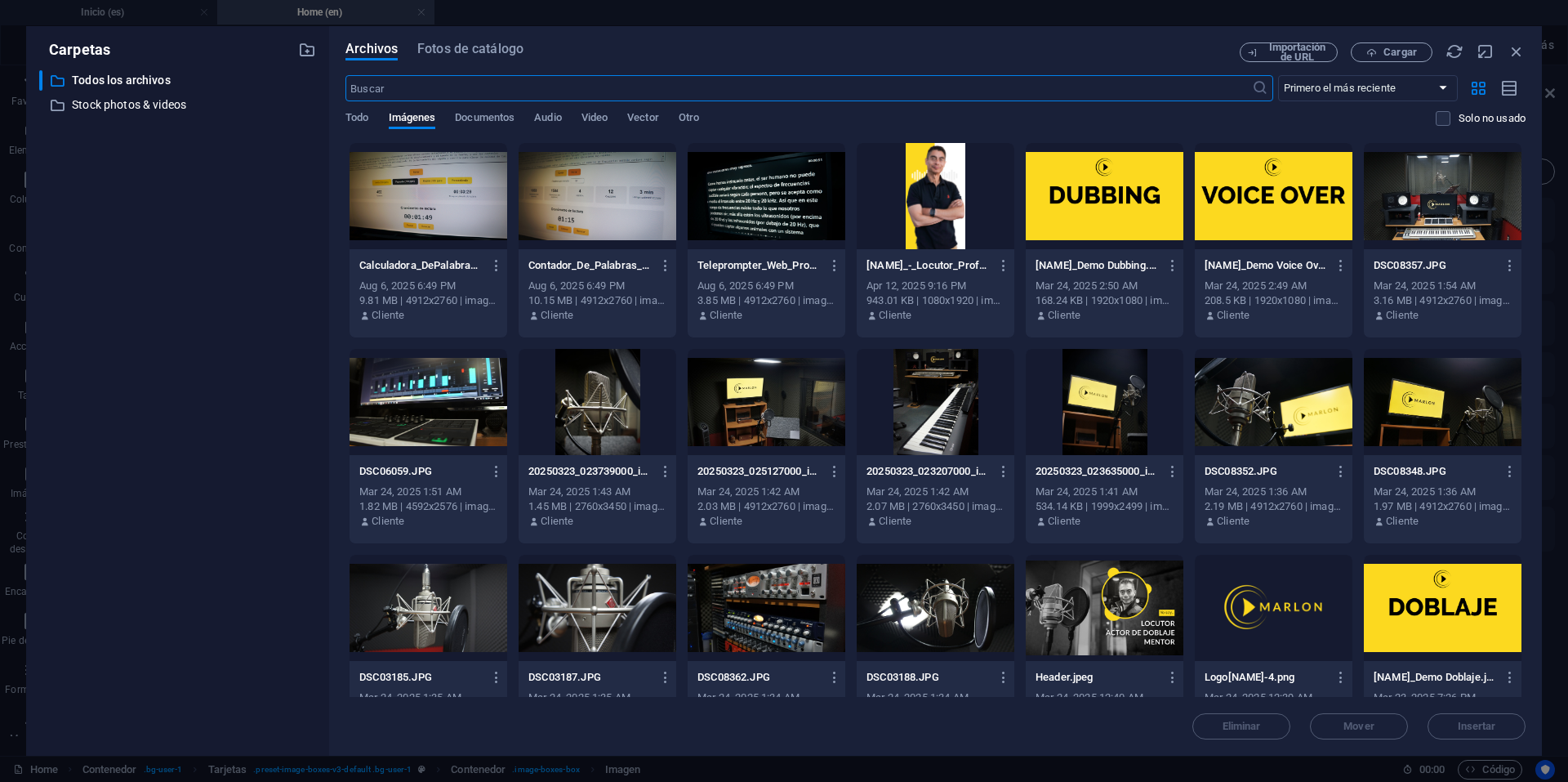 scroll, scrollTop: 4136, scrollLeft: 0, axis: vertical 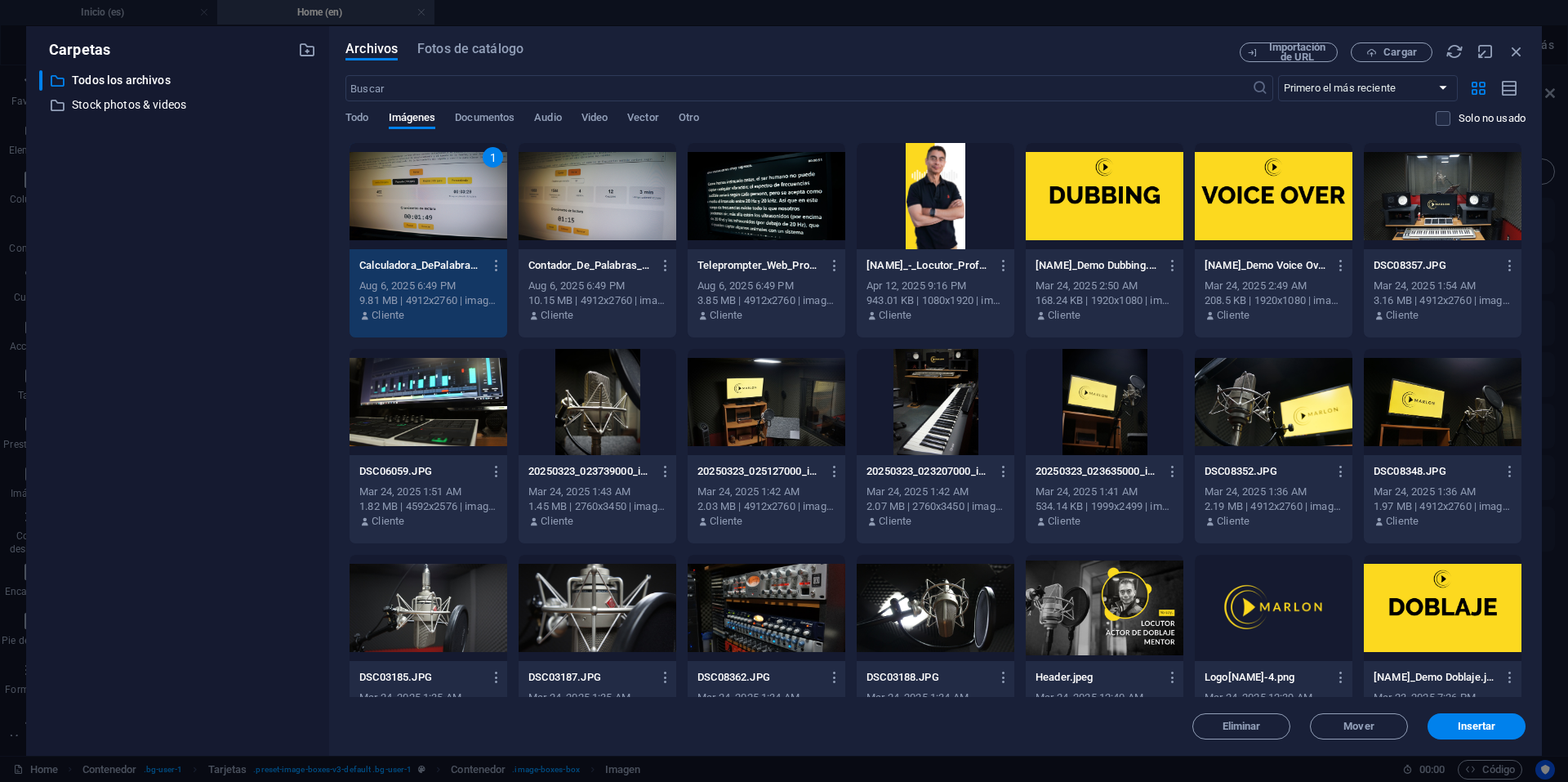 click on "1" at bounding box center [428, 196] 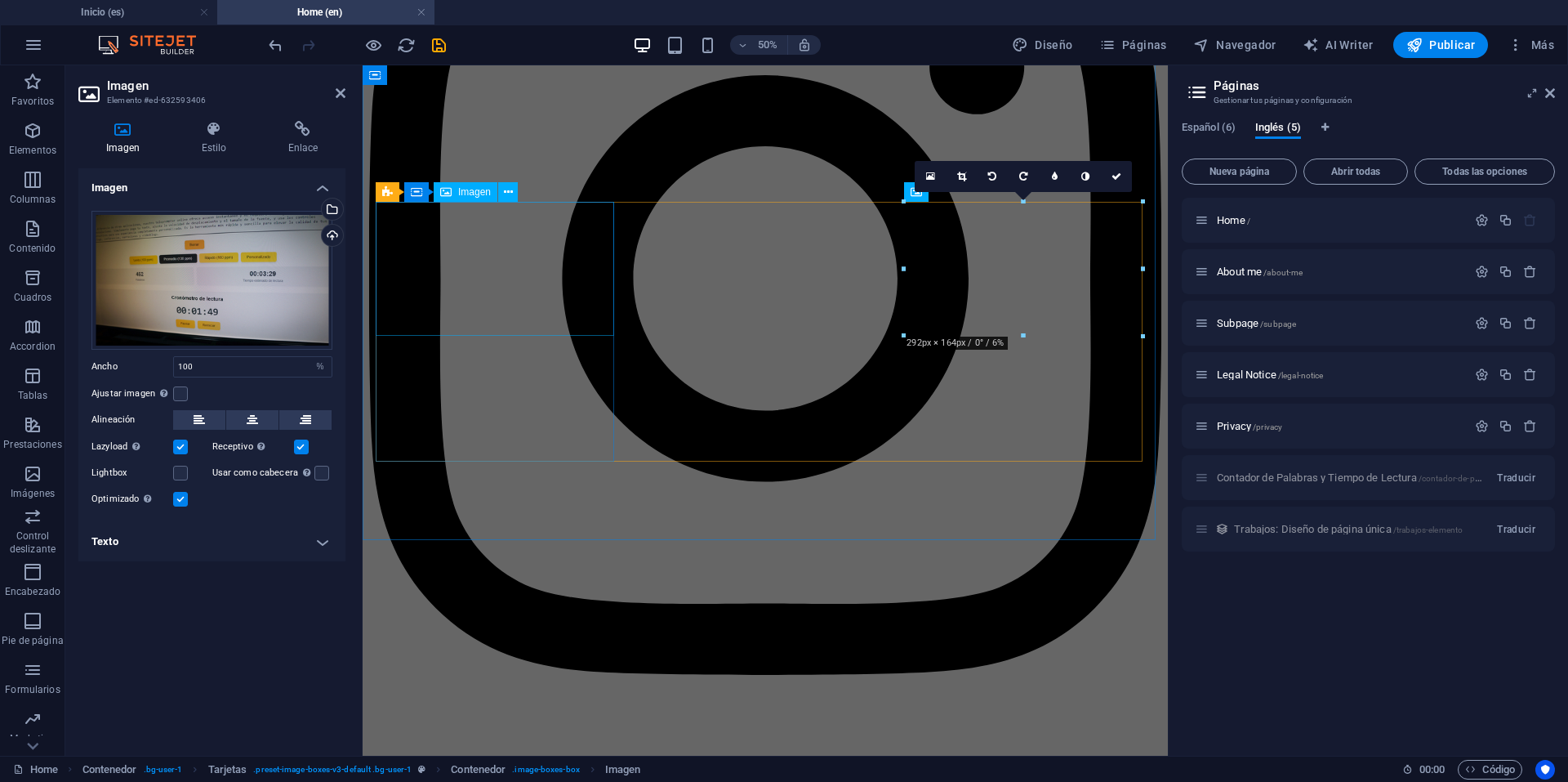 scroll, scrollTop: 3506, scrollLeft: 0, axis: vertical 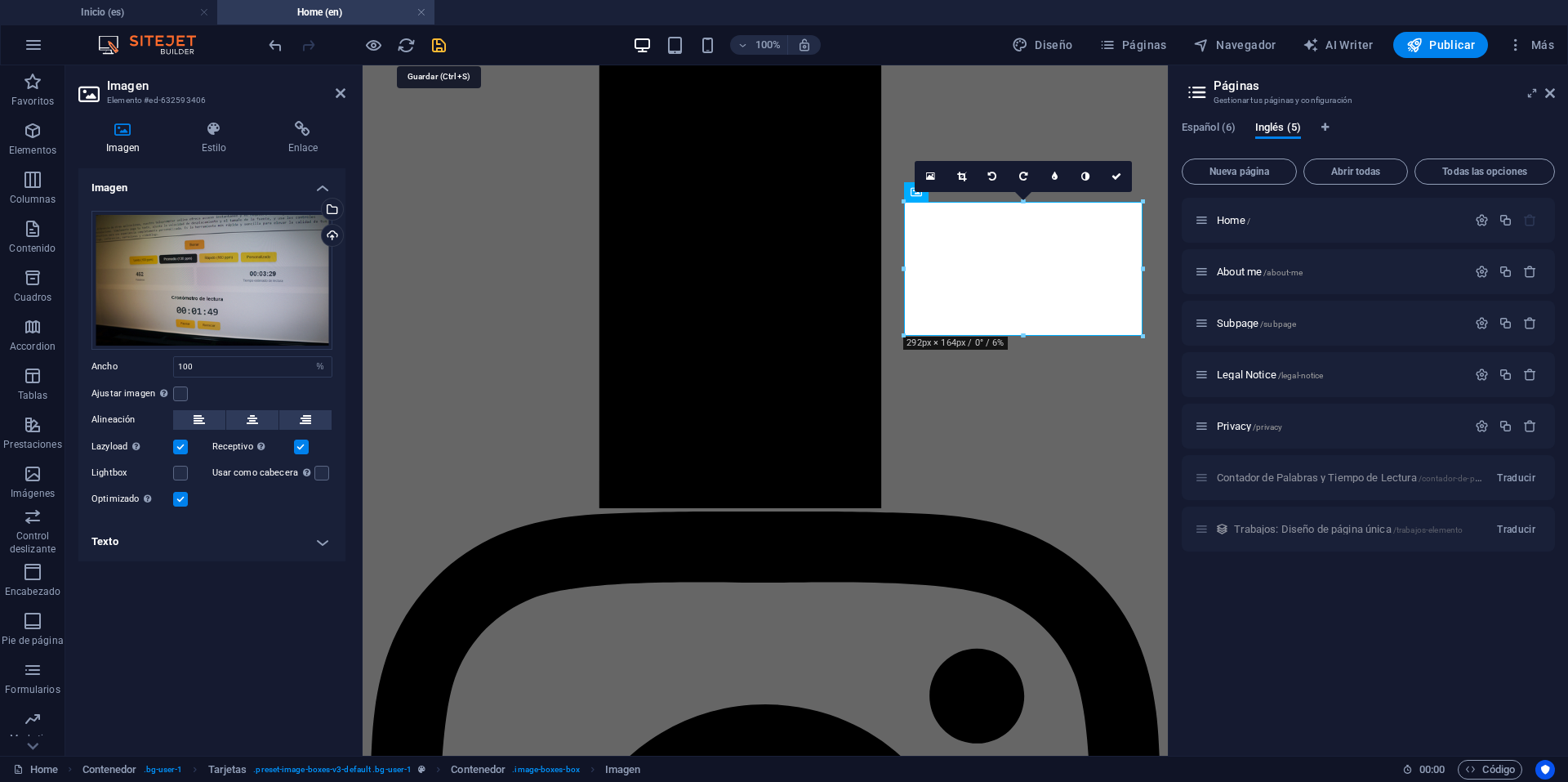 click at bounding box center (439, 45) 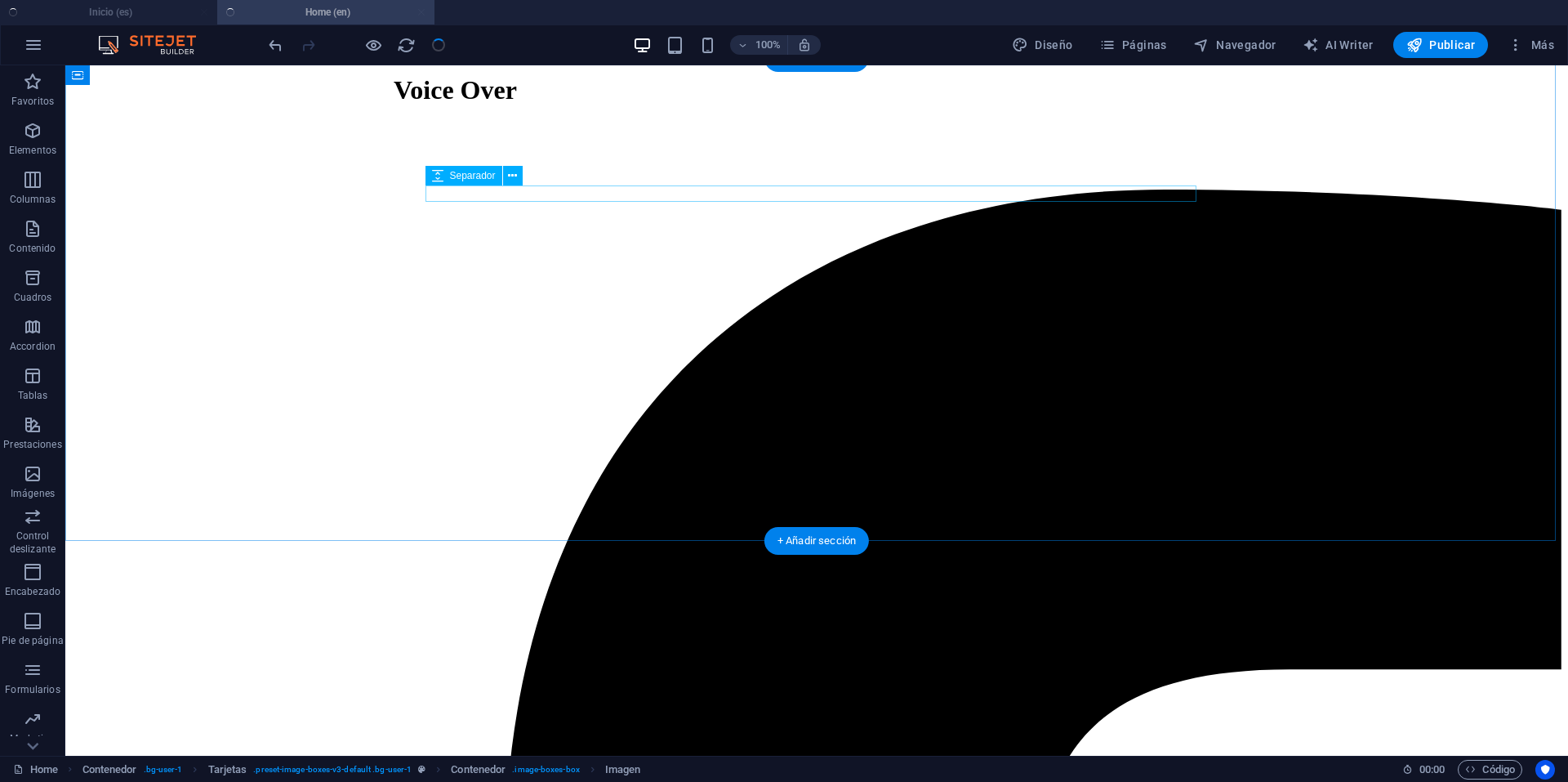 scroll, scrollTop: 3514, scrollLeft: 0, axis: vertical 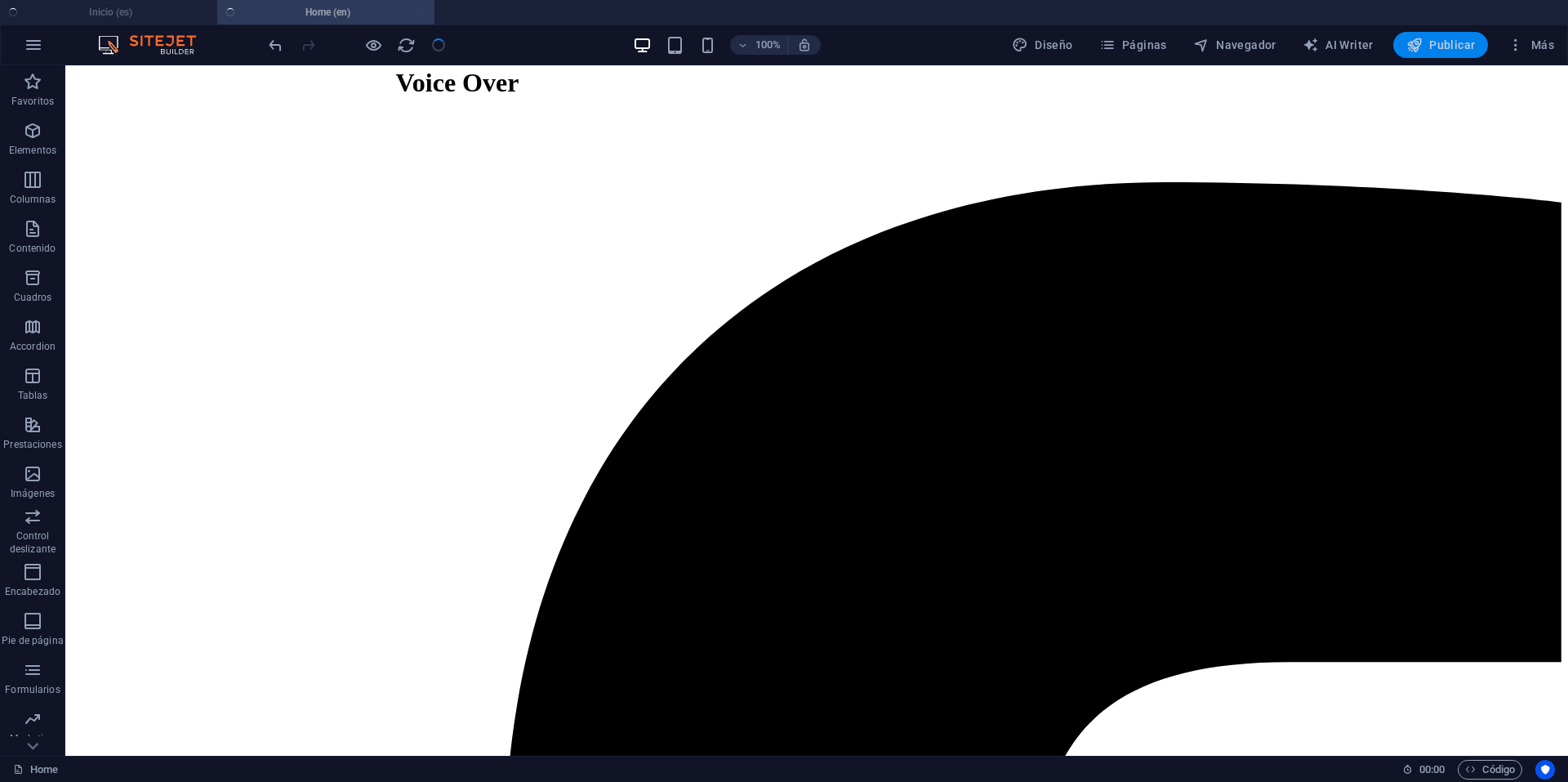 click on "Publicar" at bounding box center [1441, 45] 